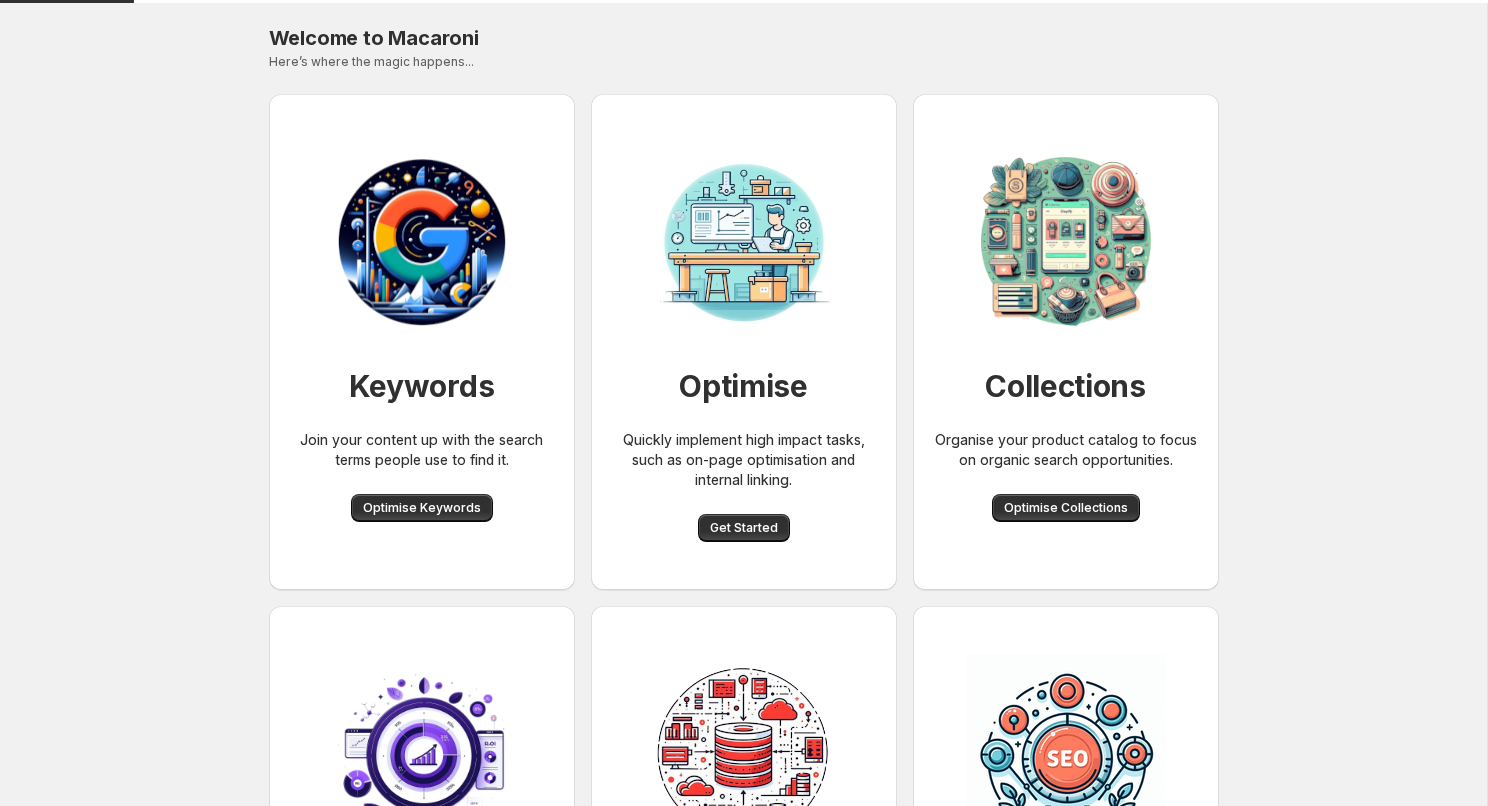 scroll, scrollTop: 0, scrollLeft: 0, axis: both 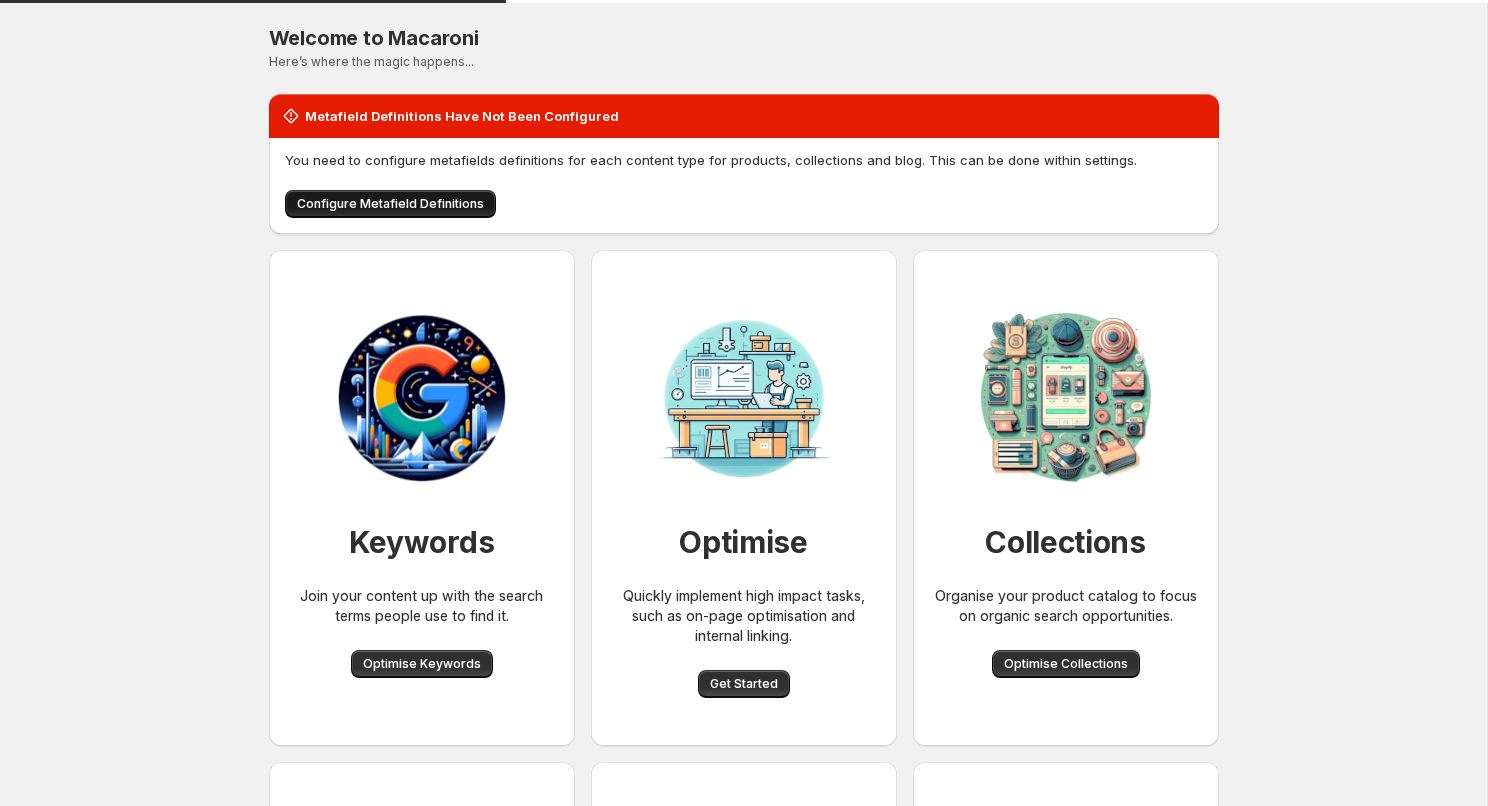 click on "Configure Metafield Definitions" at bounding box center (390, 204) 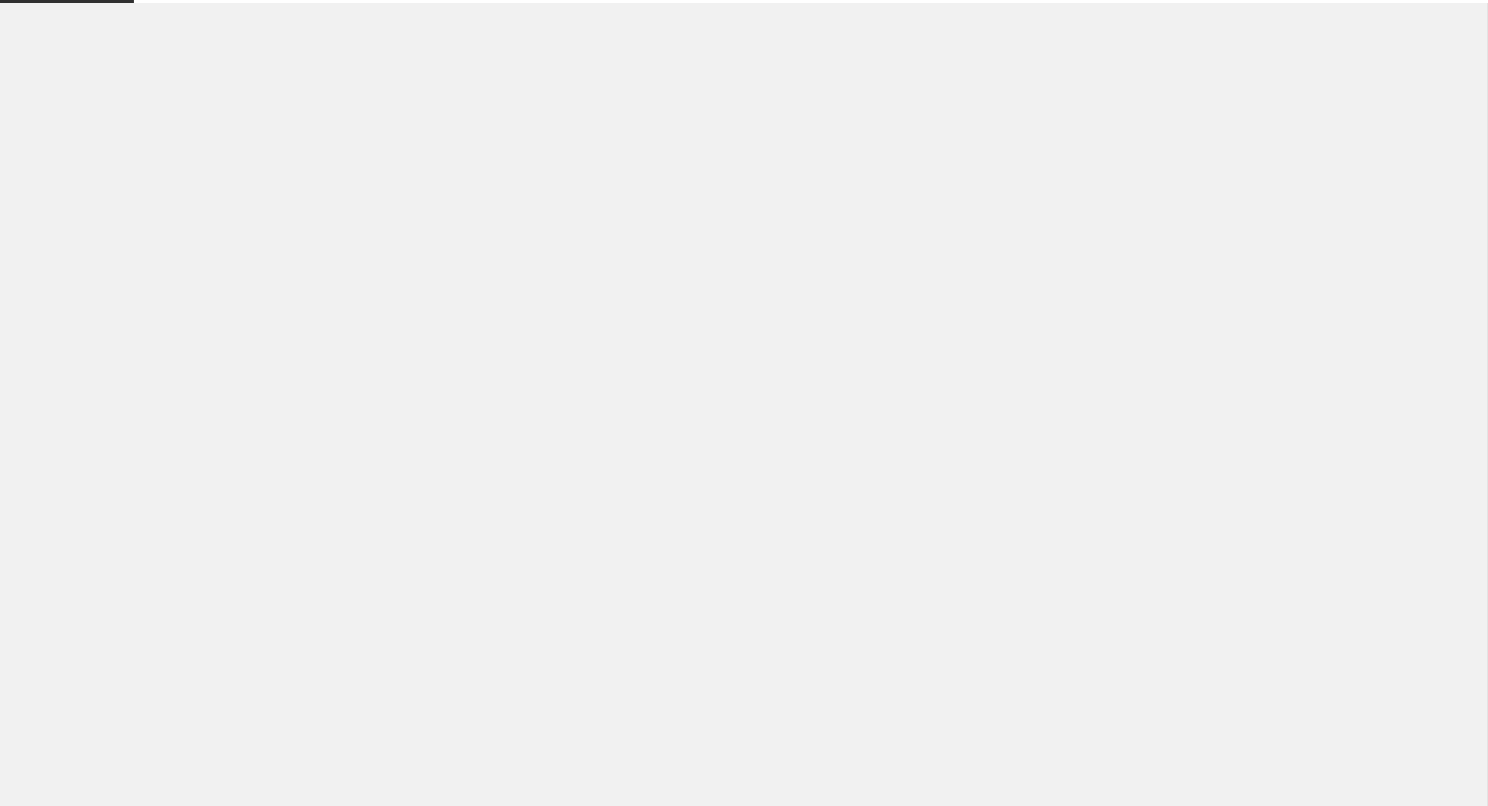 scroll, scrollTop: 0, scrollLeft: 0, axis: both 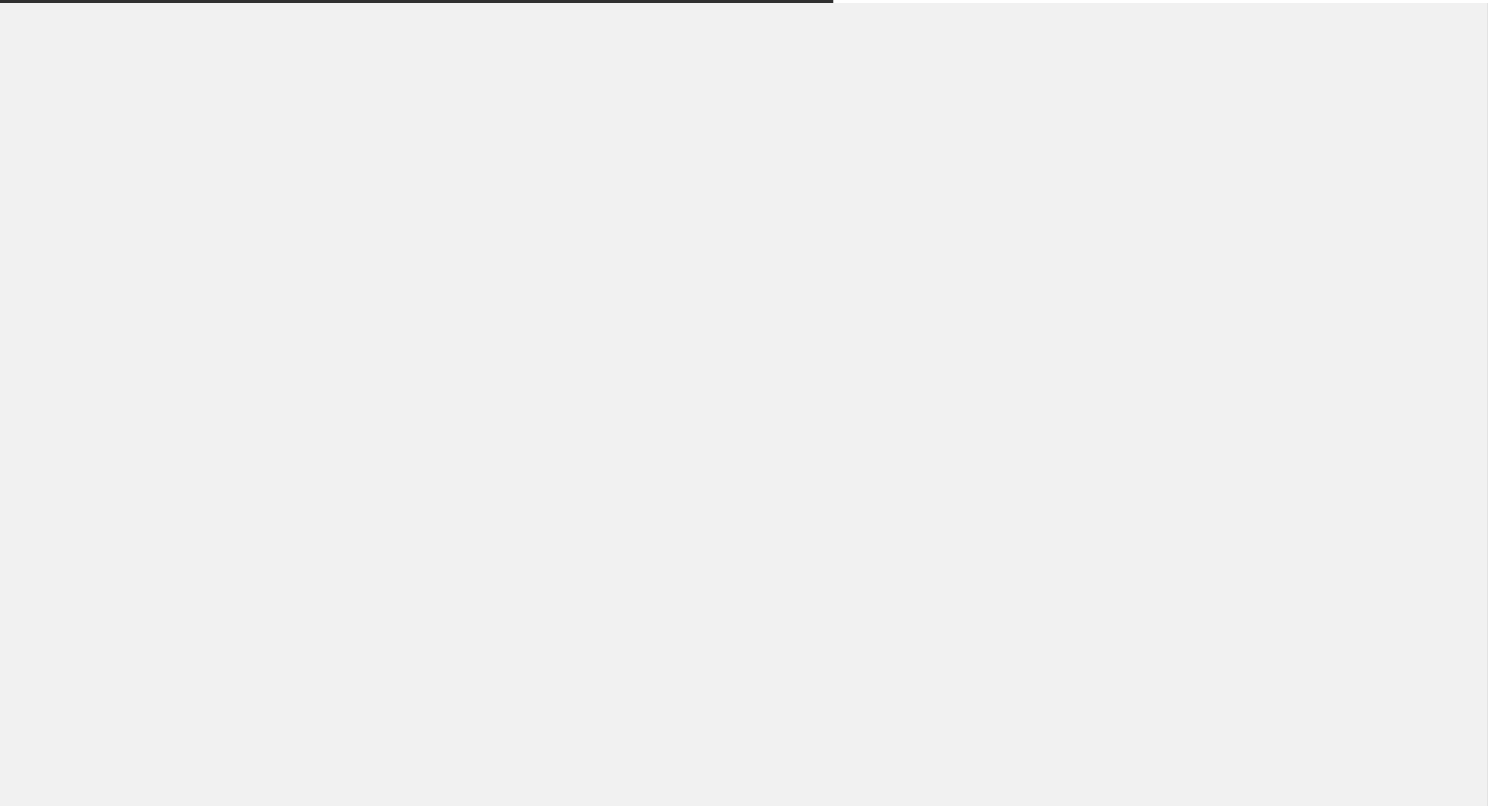 select on "**" 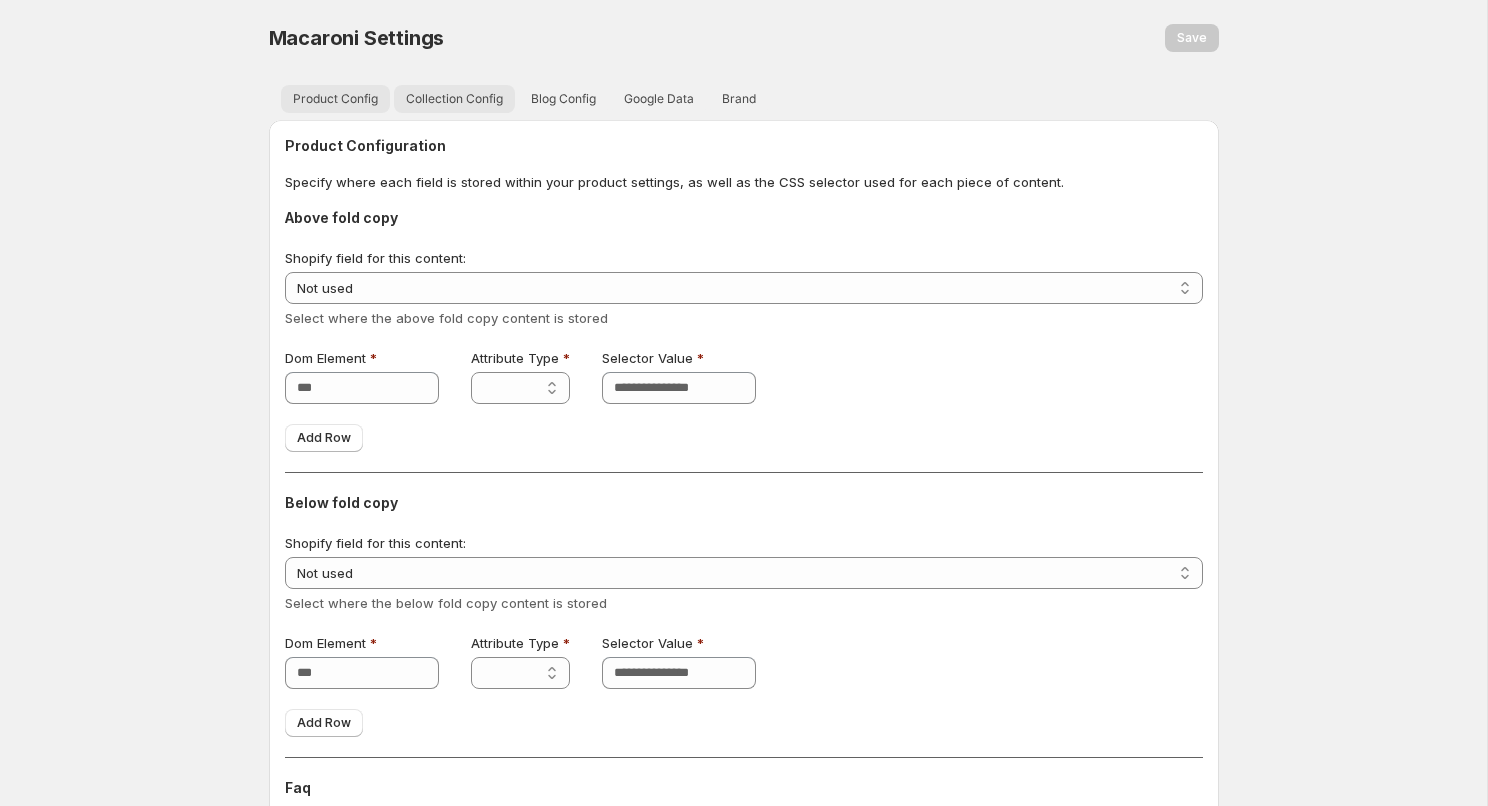 click on "Collection Config" at bounding box center (454, 99) 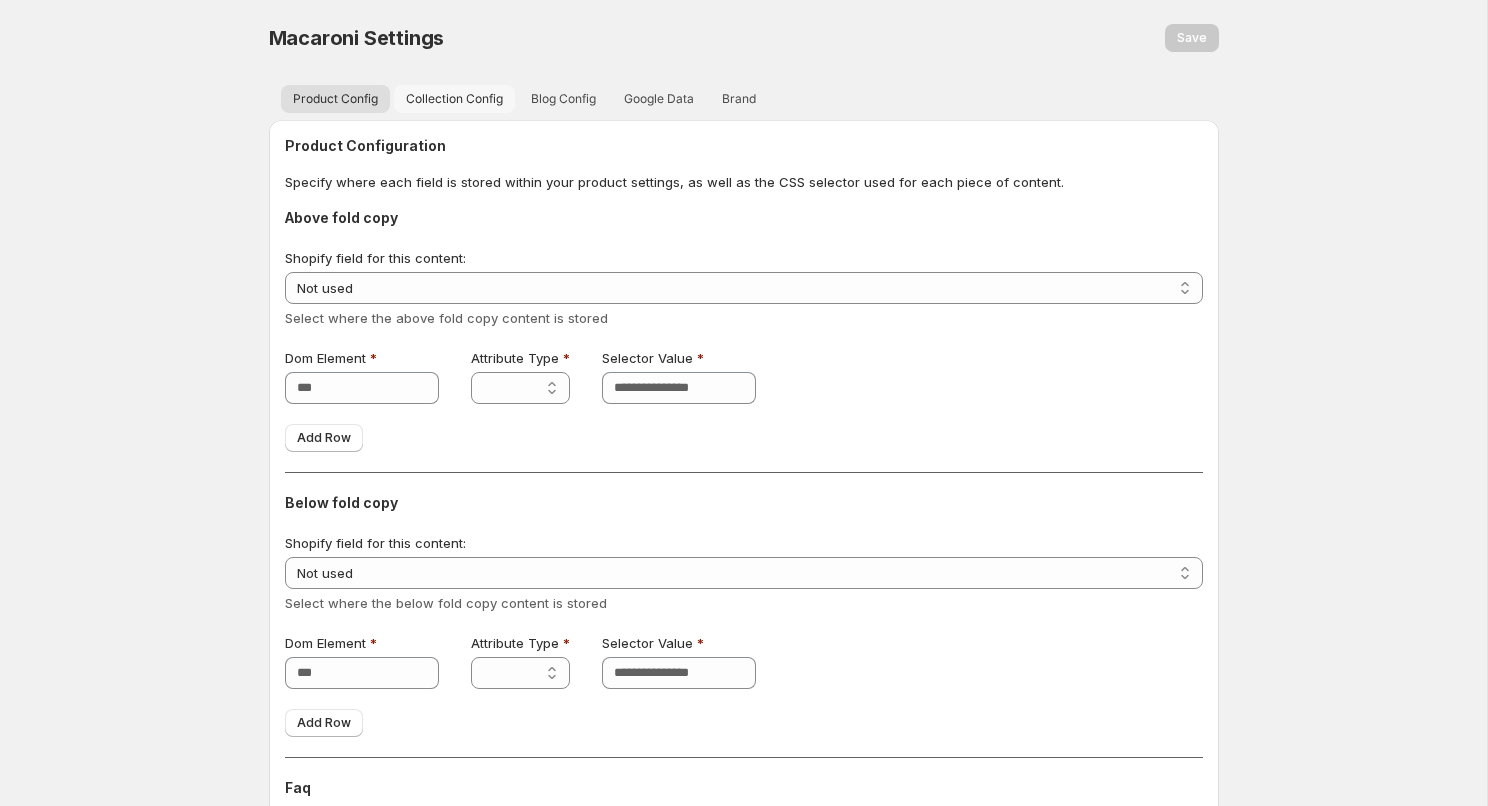 select on "**" 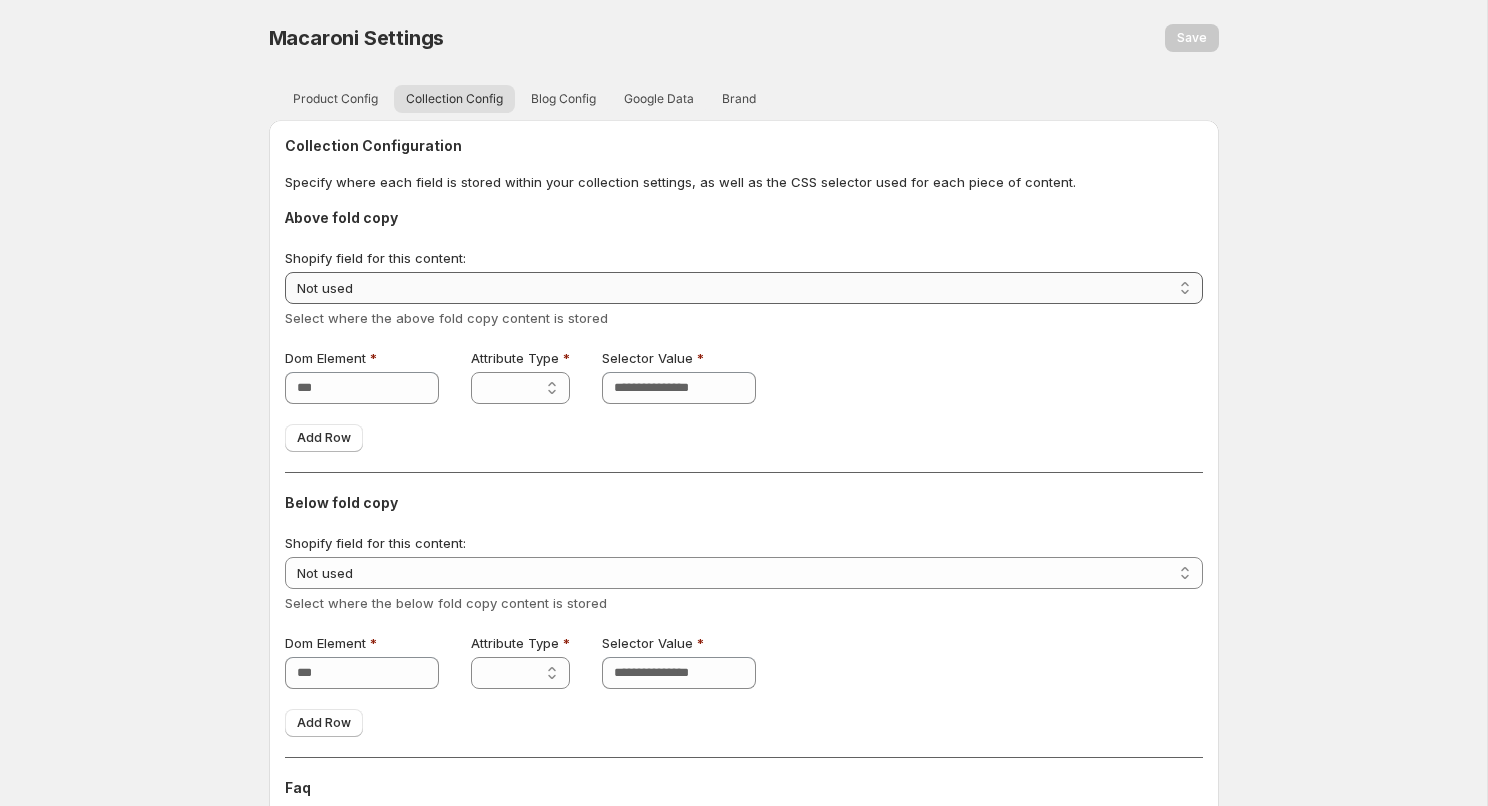 click on "**********" at bounding box center [744, 288] 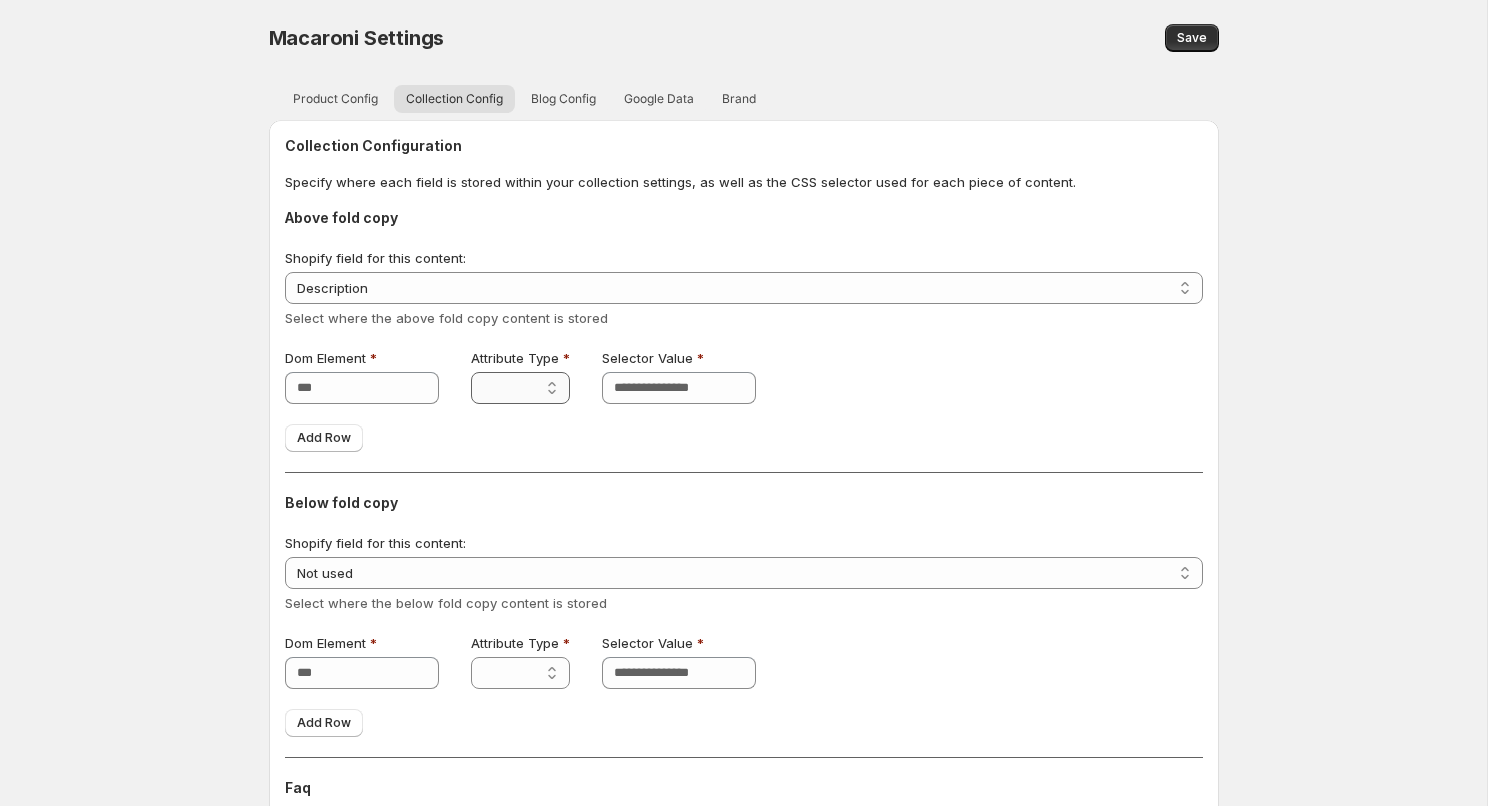 click on "** ***** **** *****" at bounding box center (520, 388) 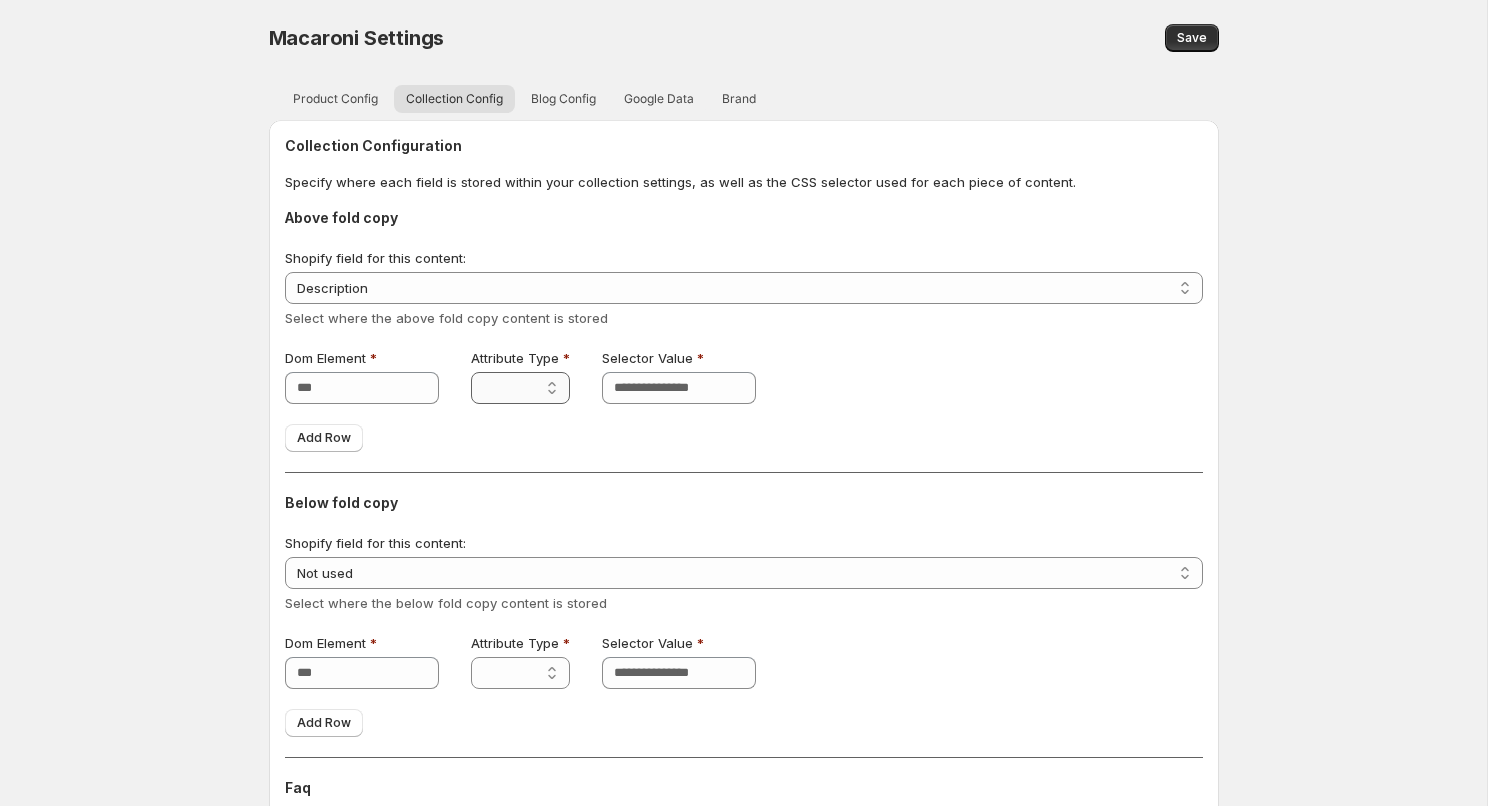 select on "*****" 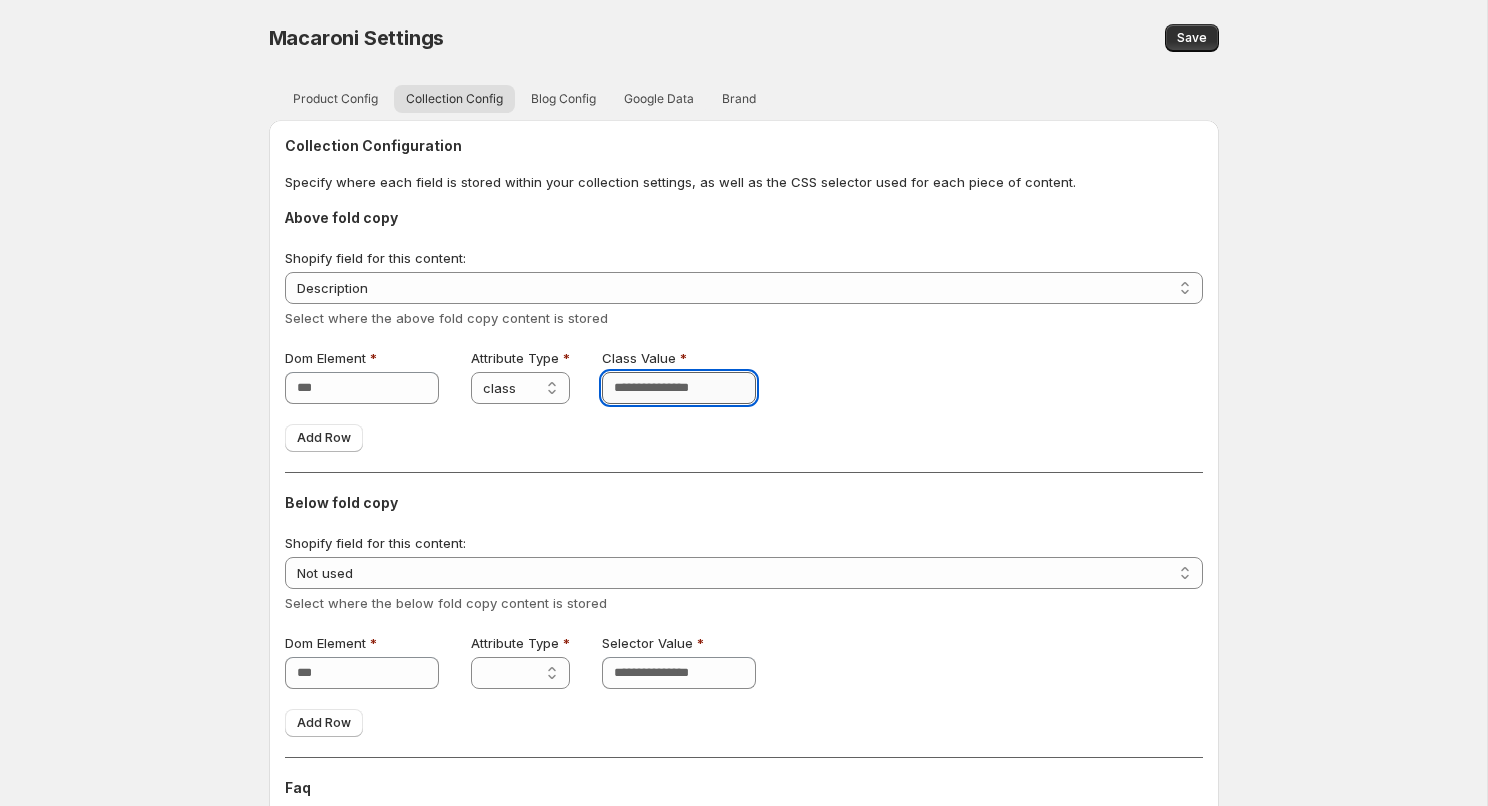 click on "Class Value" at bounding box center (679, 388) 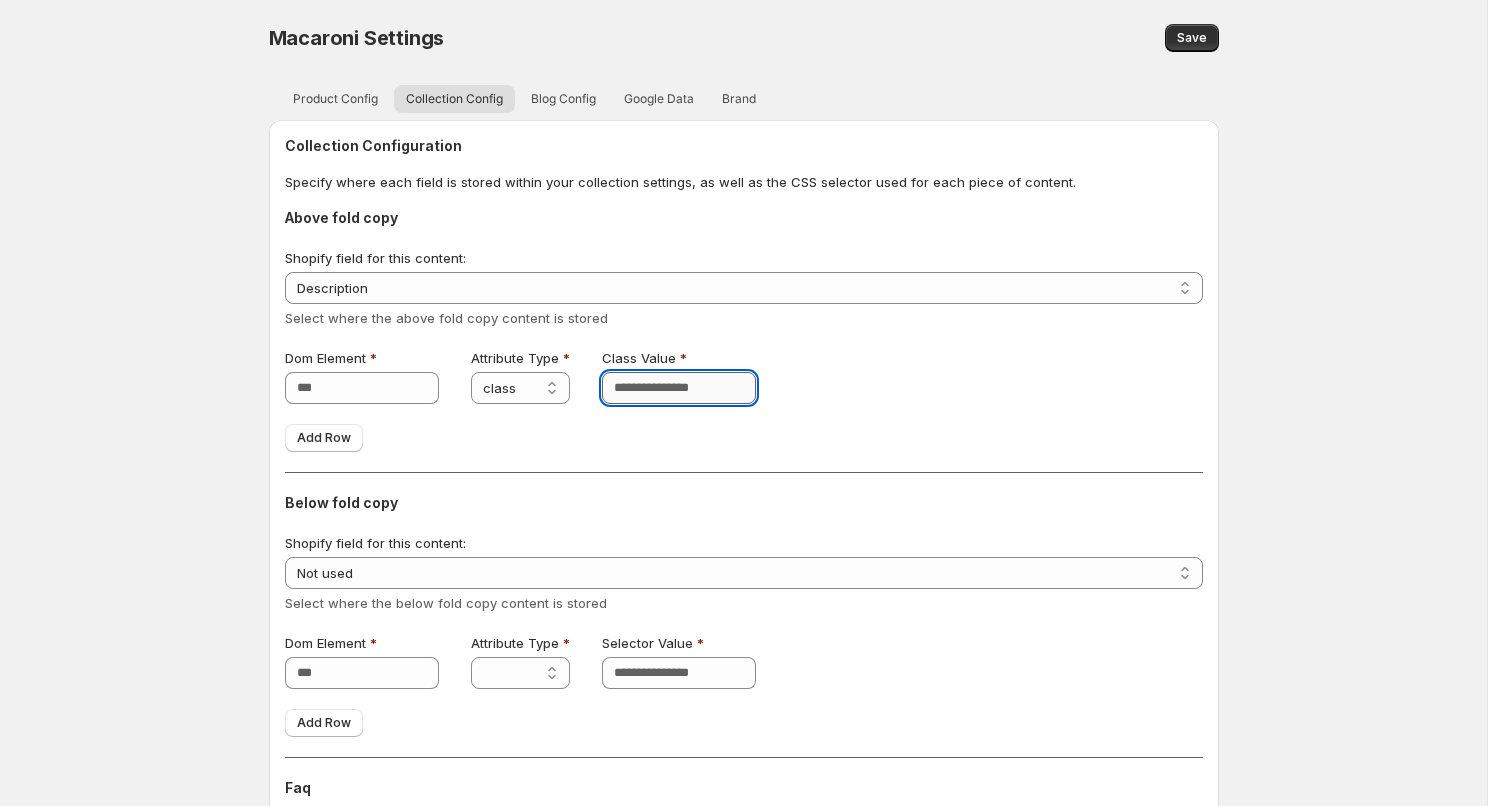paste on "**********" 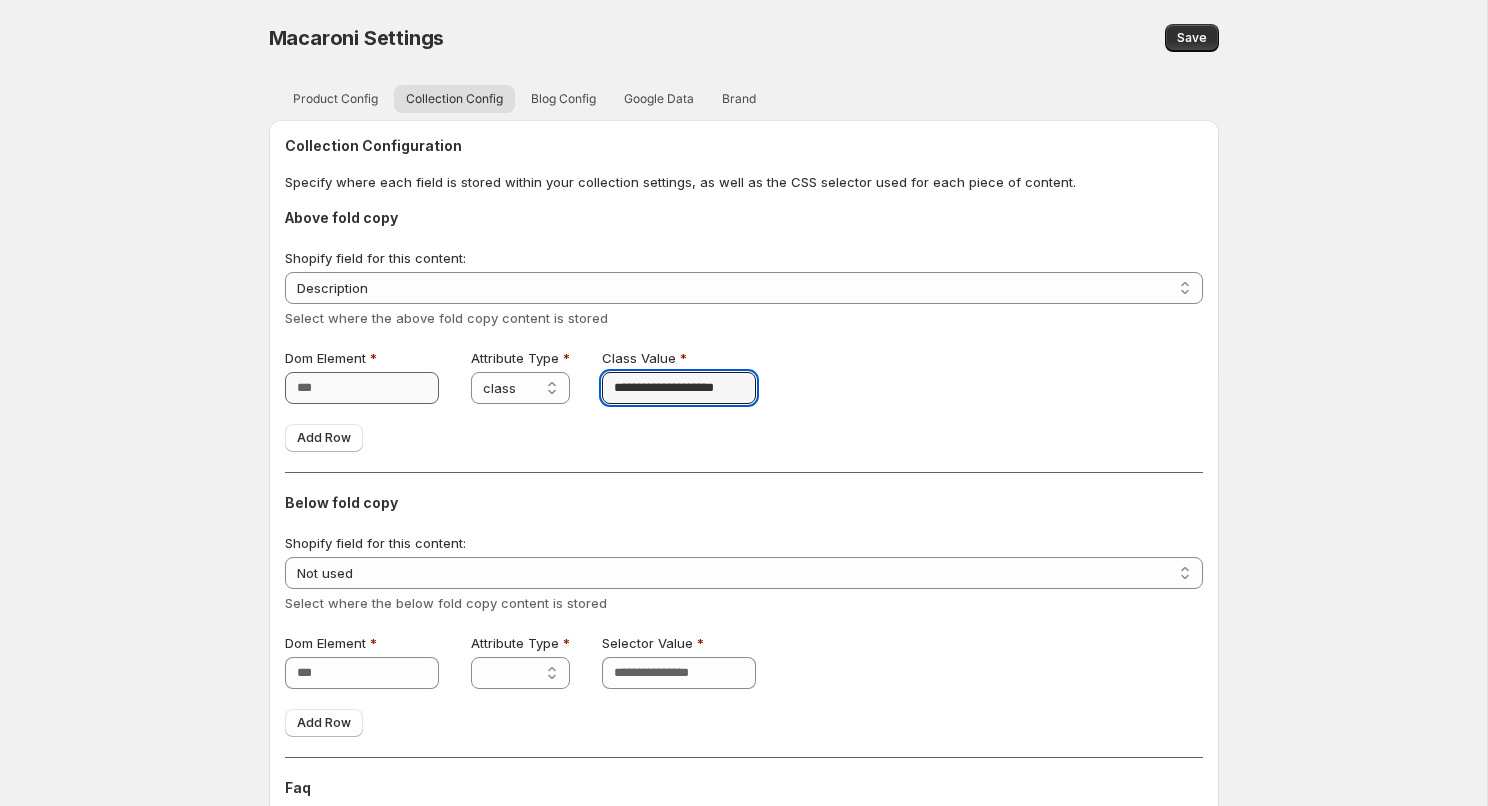 type on "**********" 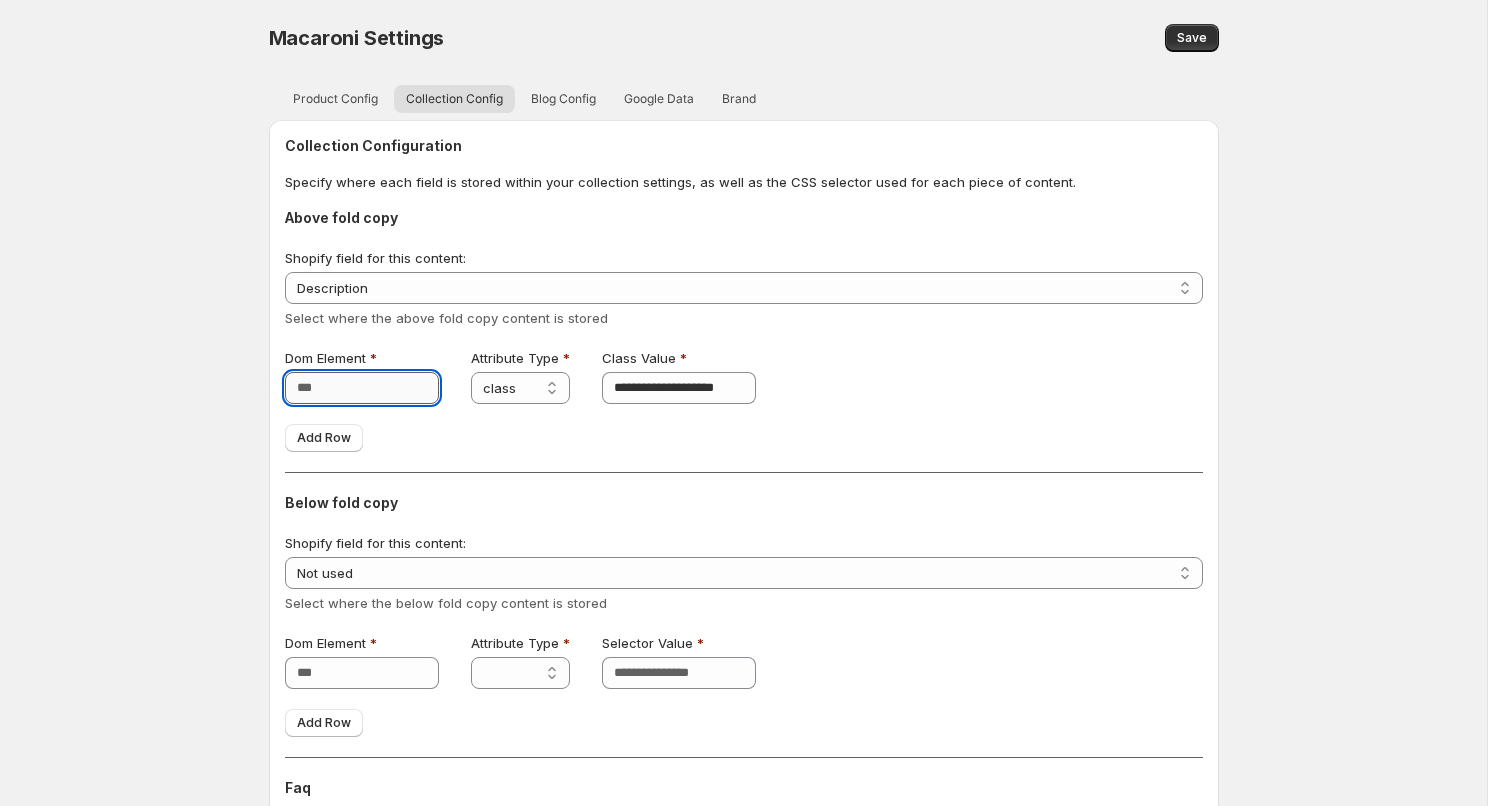click on "Dom Element" at bounding box center (362, 388) 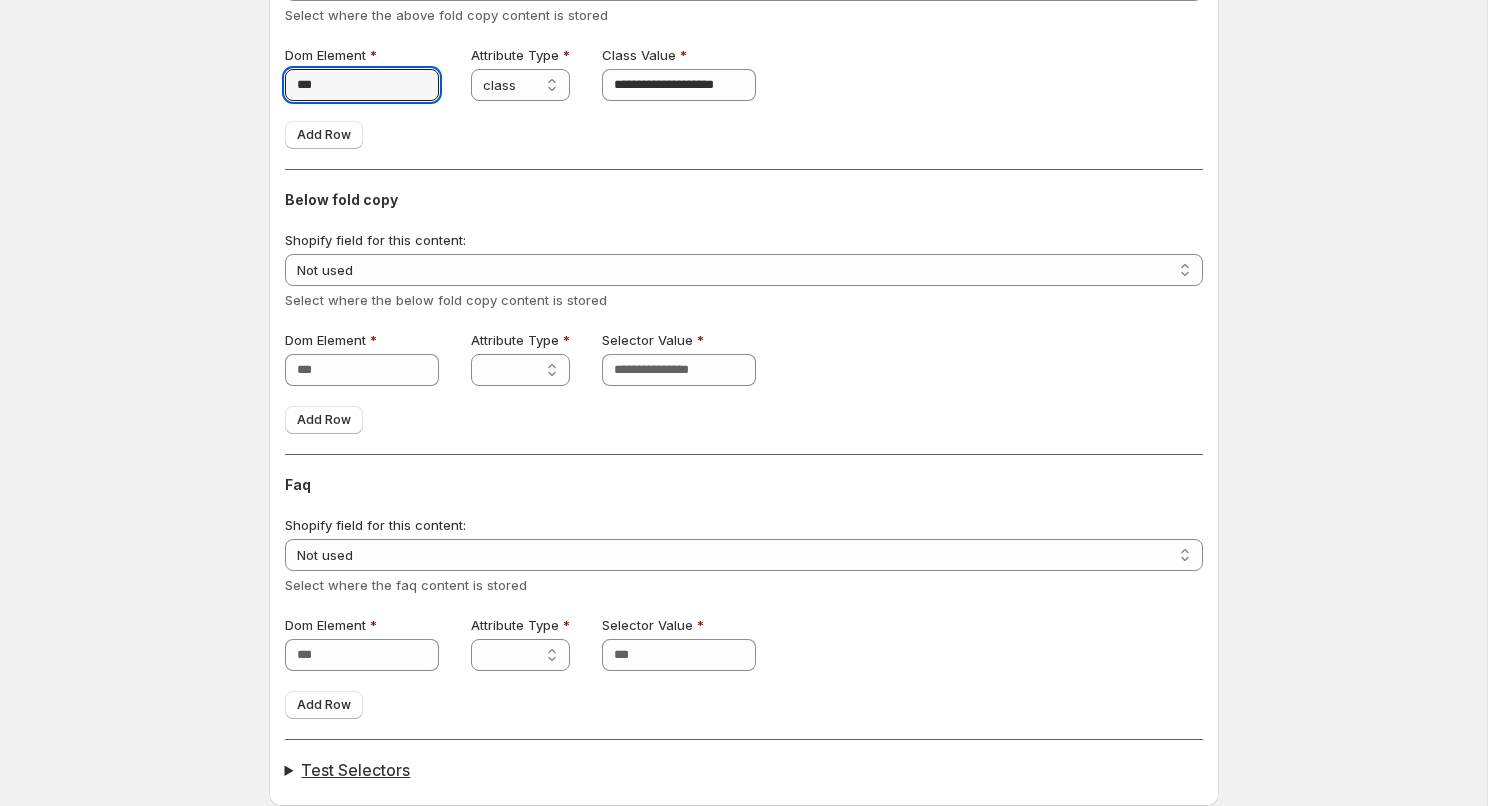scroll, scrollTop: 0, scrollLeft: 0, axis: both 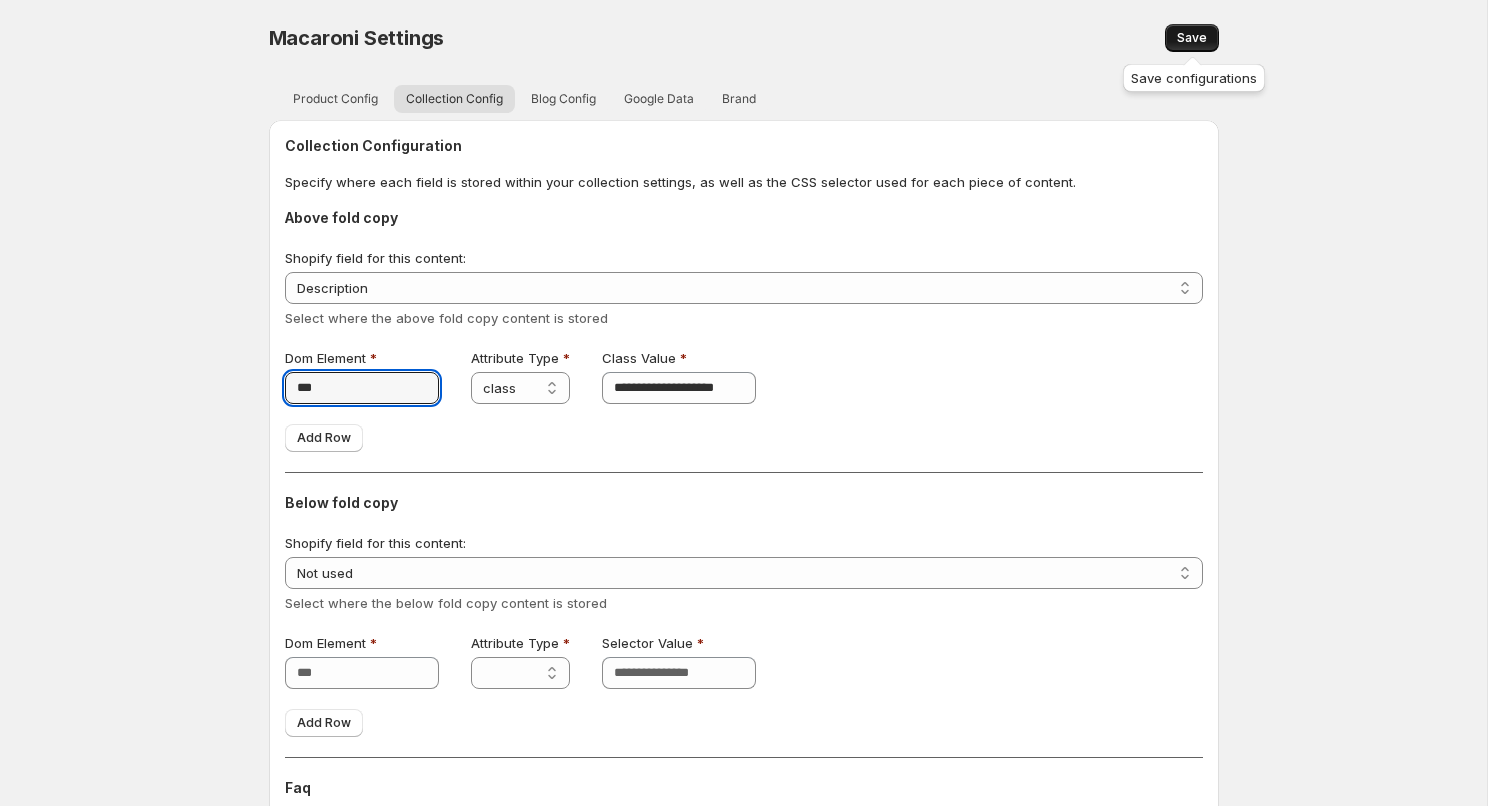 type on "***" 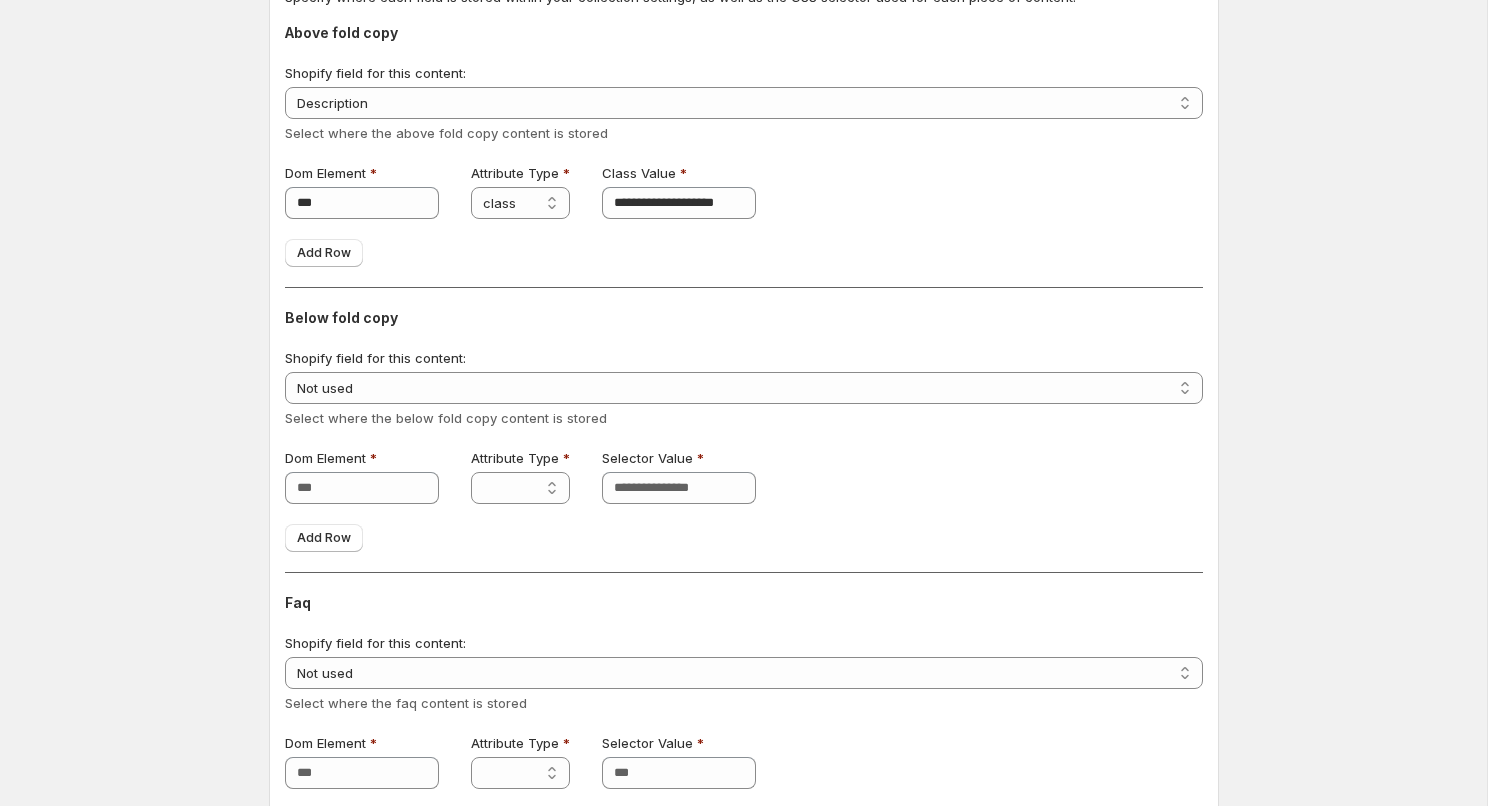 scroll, scrollTop: 303, scrollLeft: 0, axis: vertical 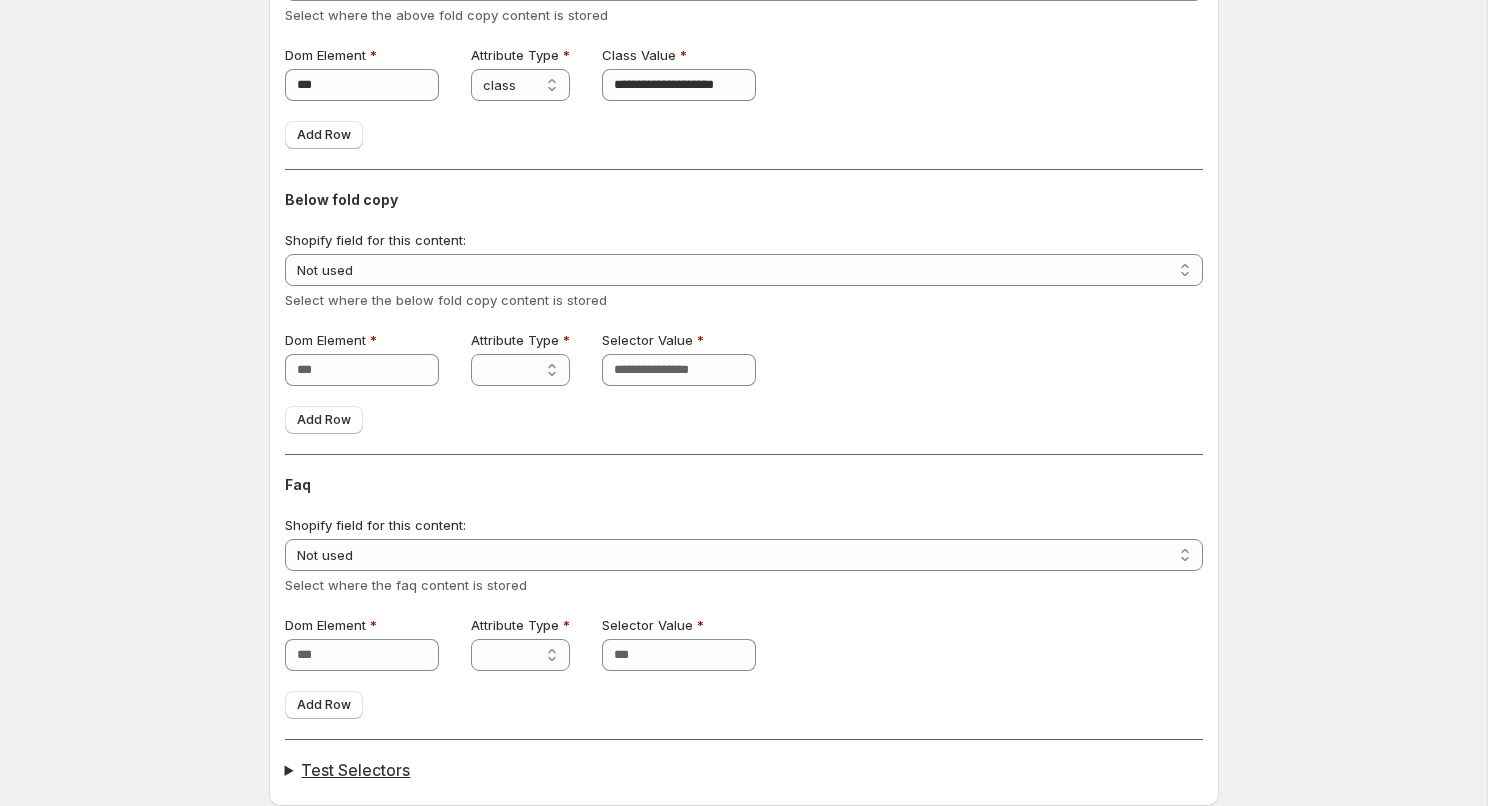 click on "Test Selectors" at bounding box center [744, 770] 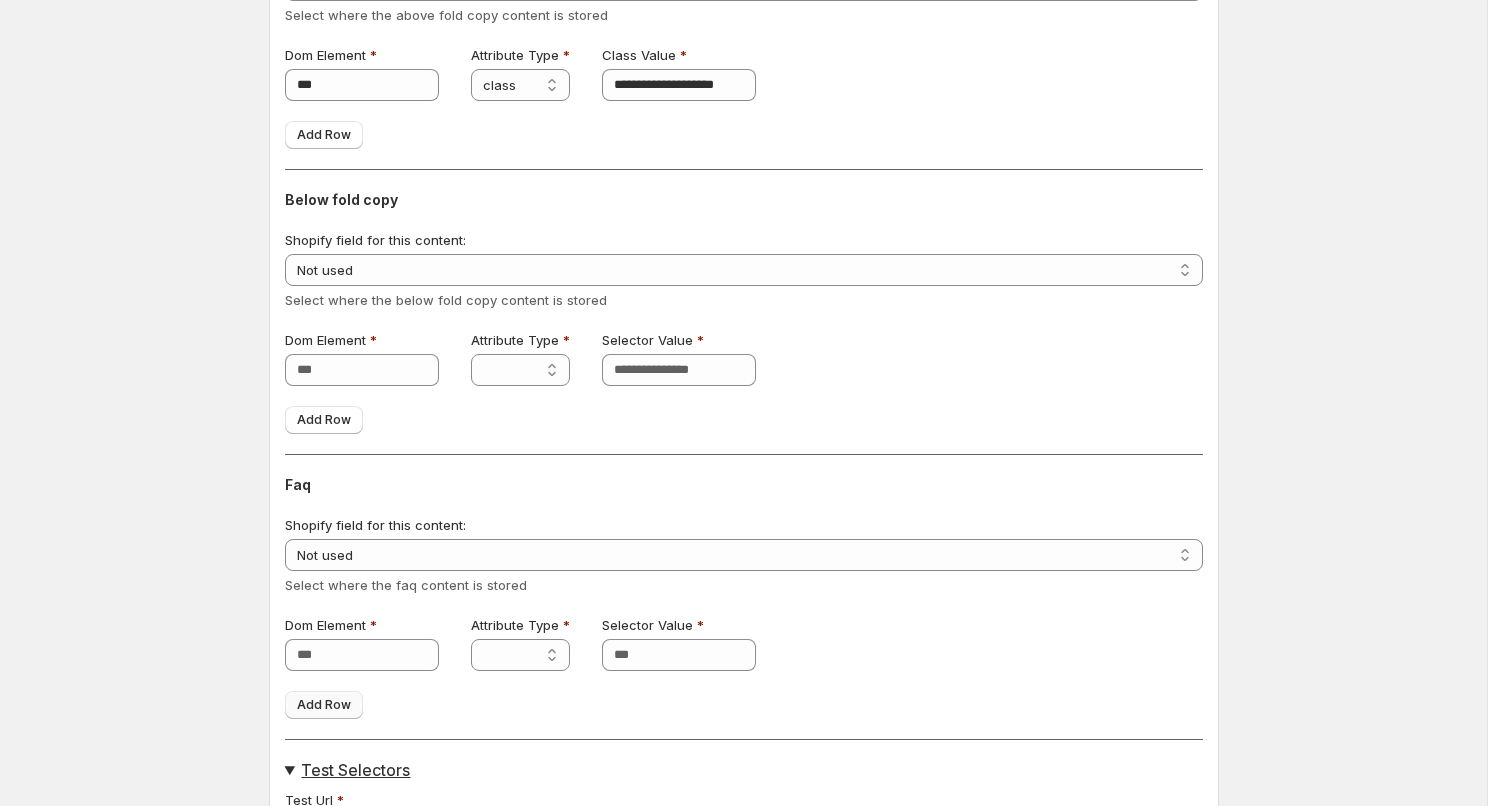 scroll, scrollTop: 359, scrollLeft: 0, axis: vertical 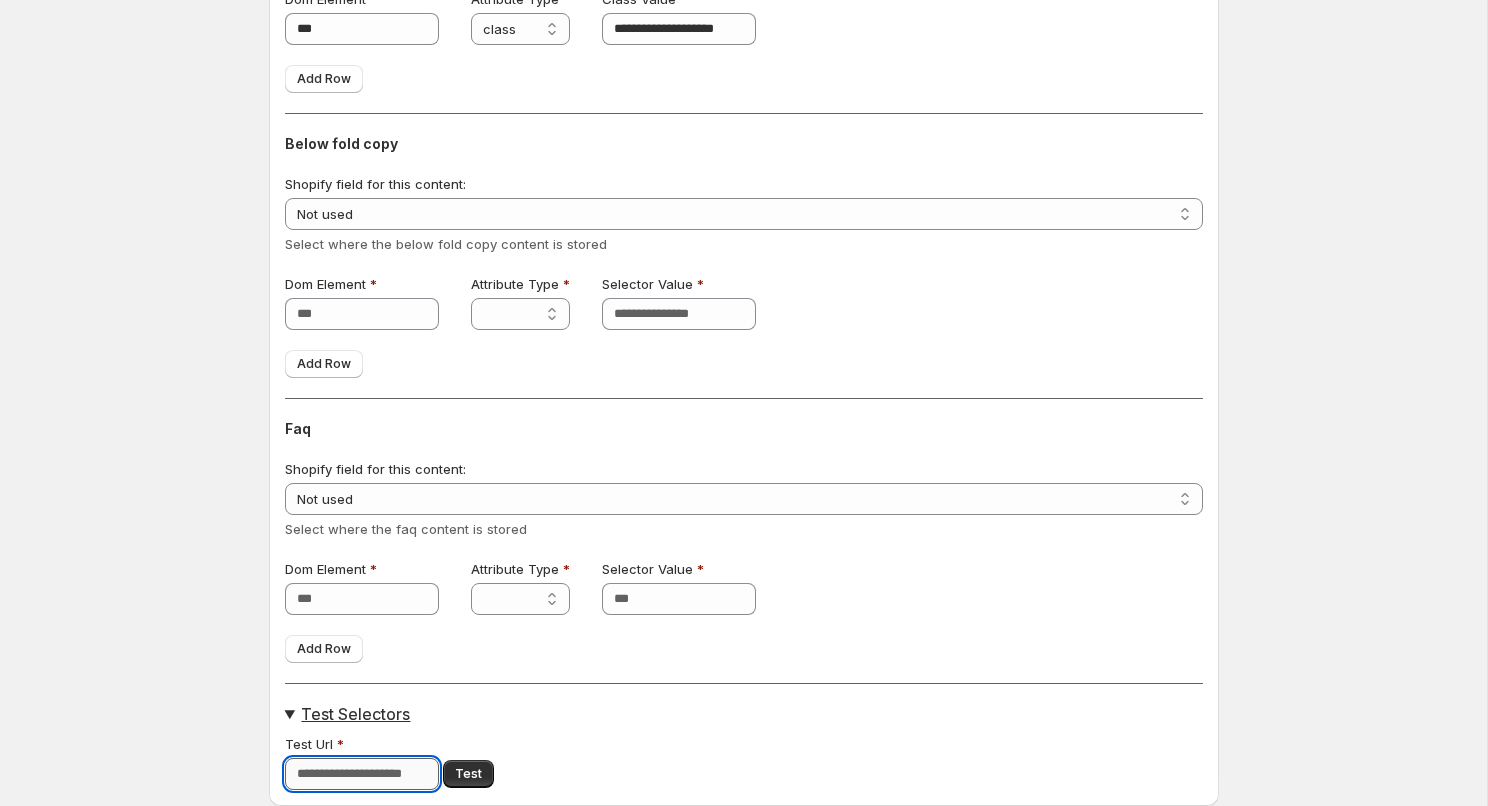 click on "Test Url" at bounding box center (362, 774) 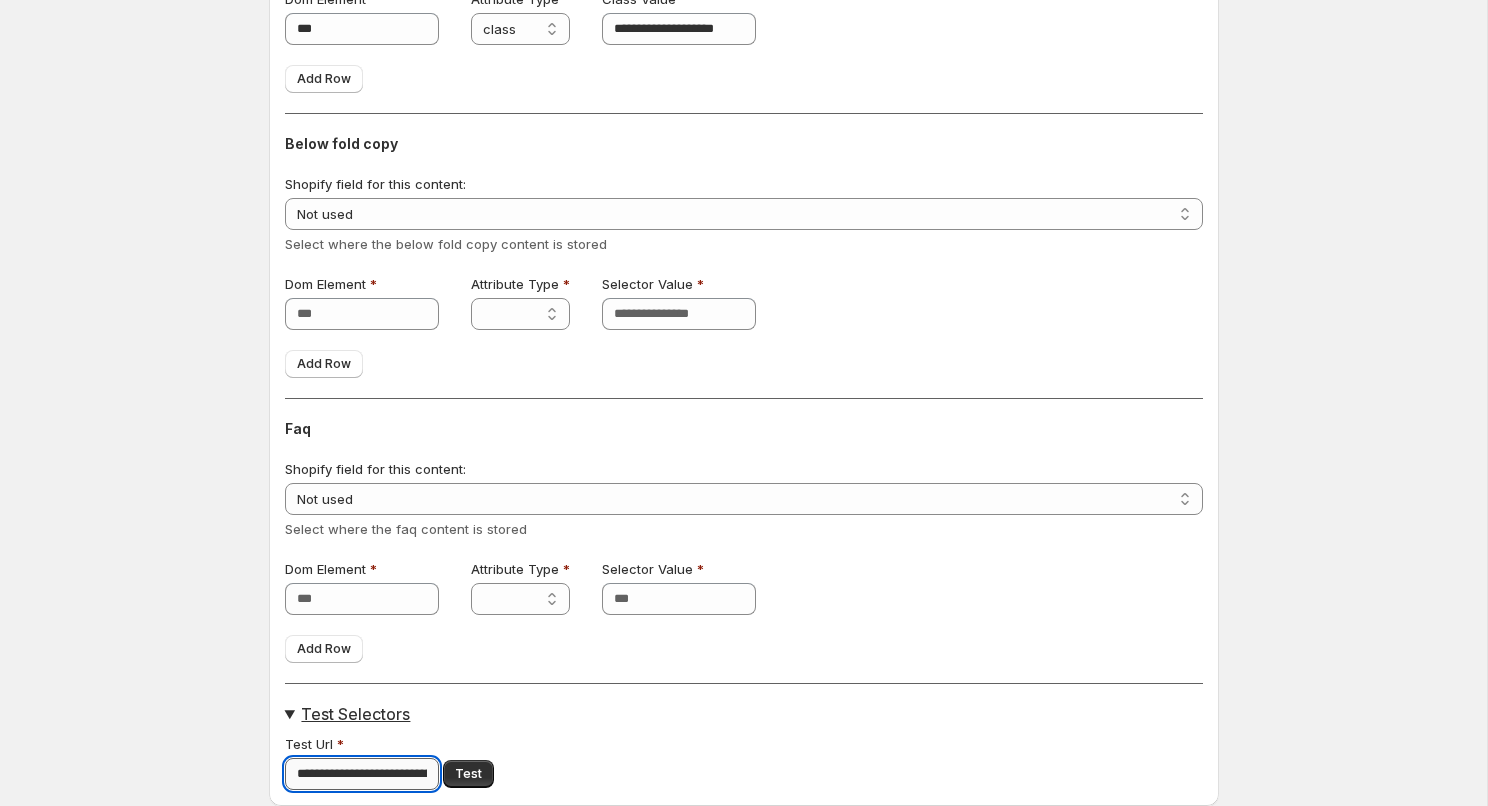 scroll, scrollTop: 0, scrollLeft: 270, axis: horizontal 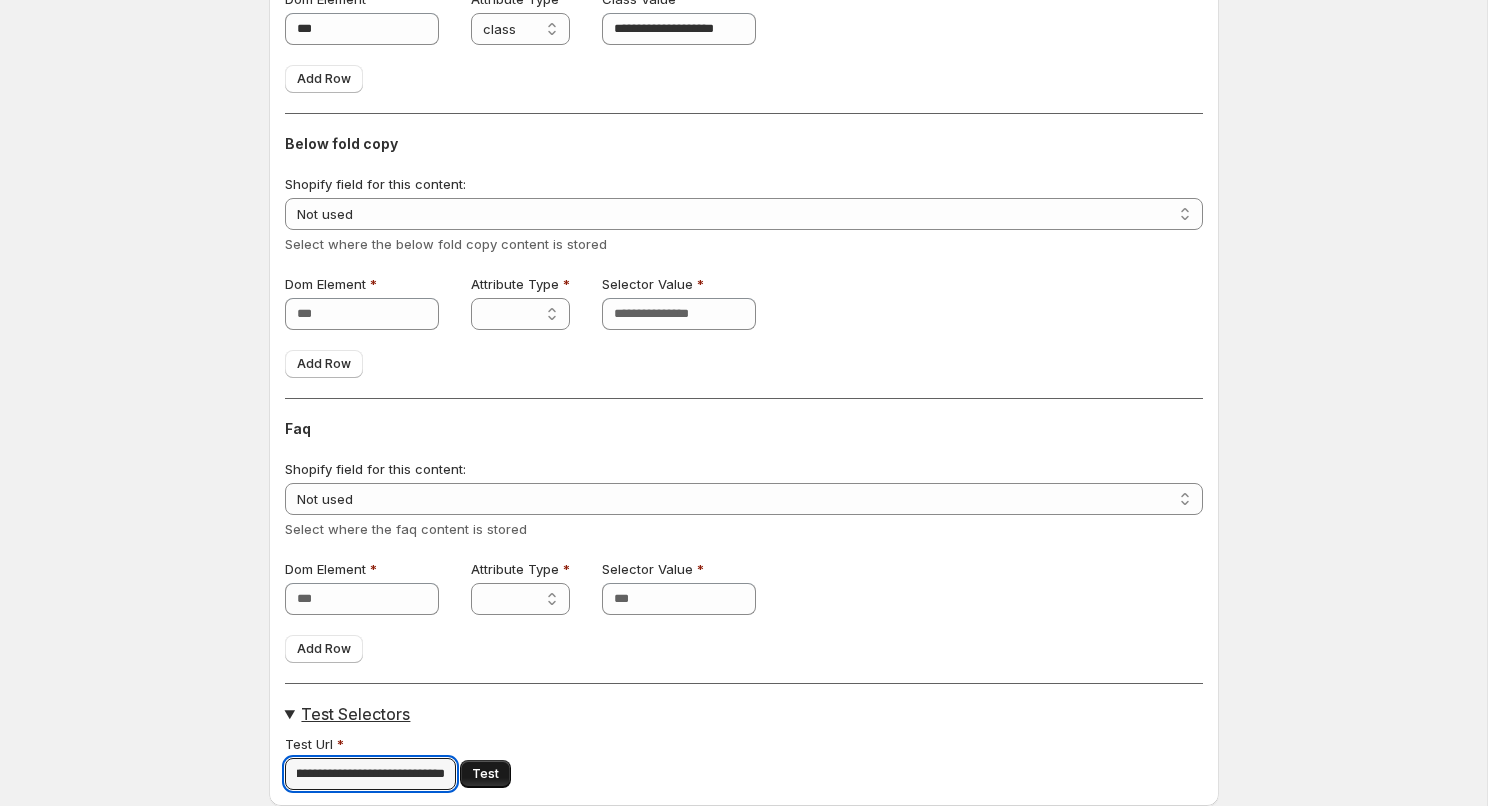 type on "**********" 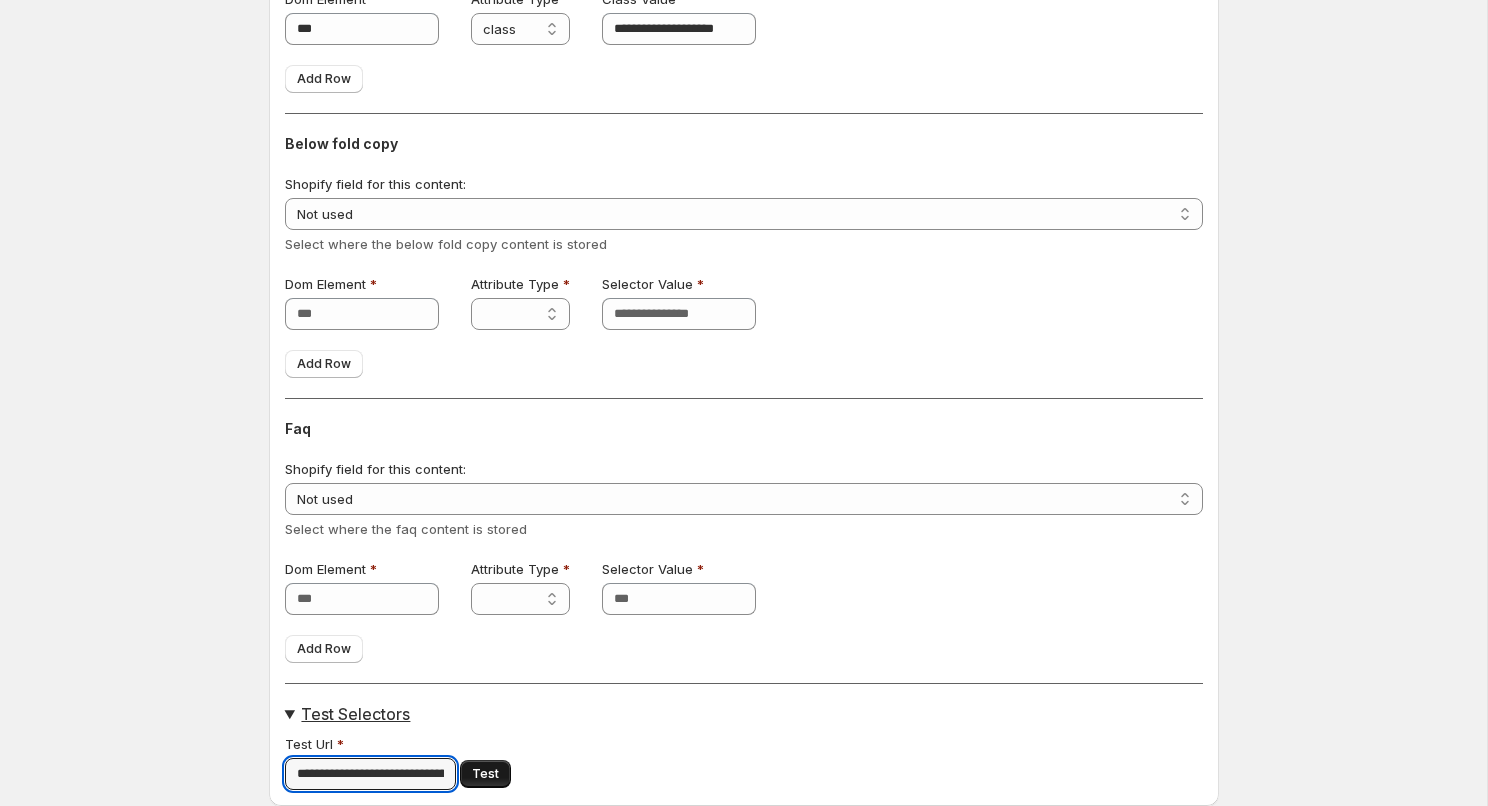 click on "Test" at bounding box center [485, 774] 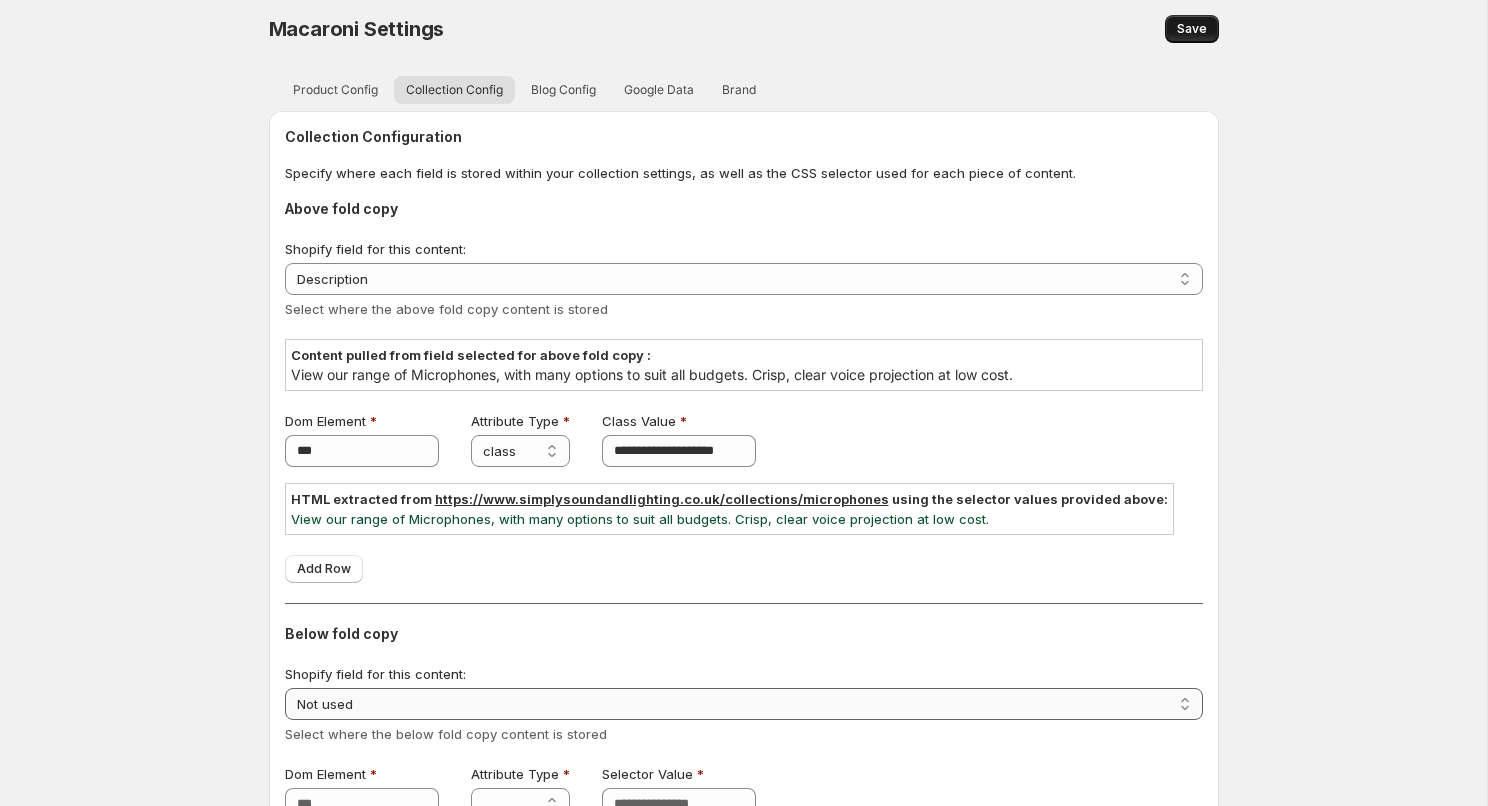scroll, scrollTop: 0, scrollLeft: 0, axis: both 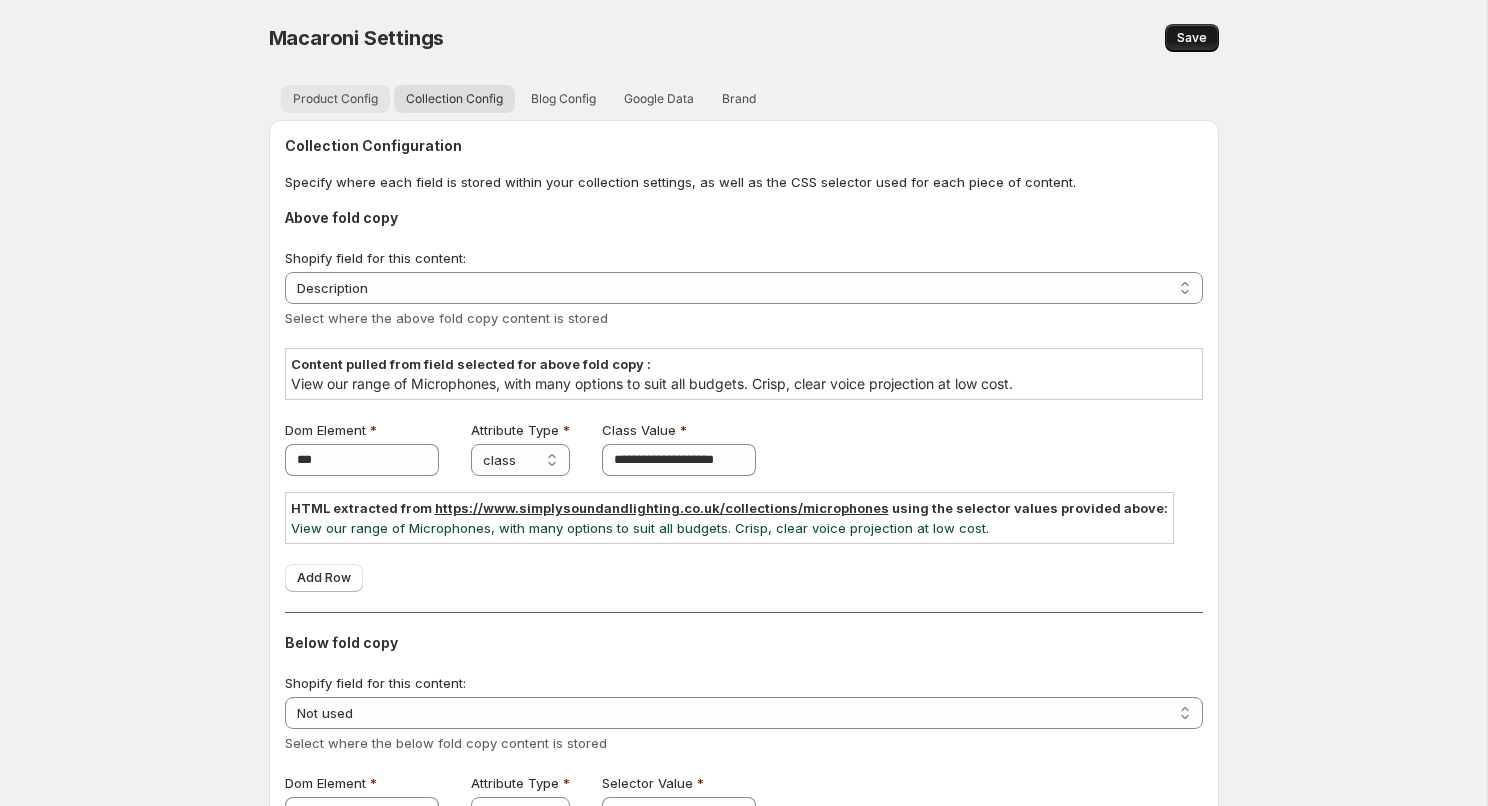 click on "Product Config" at bounding box center [335, 99] 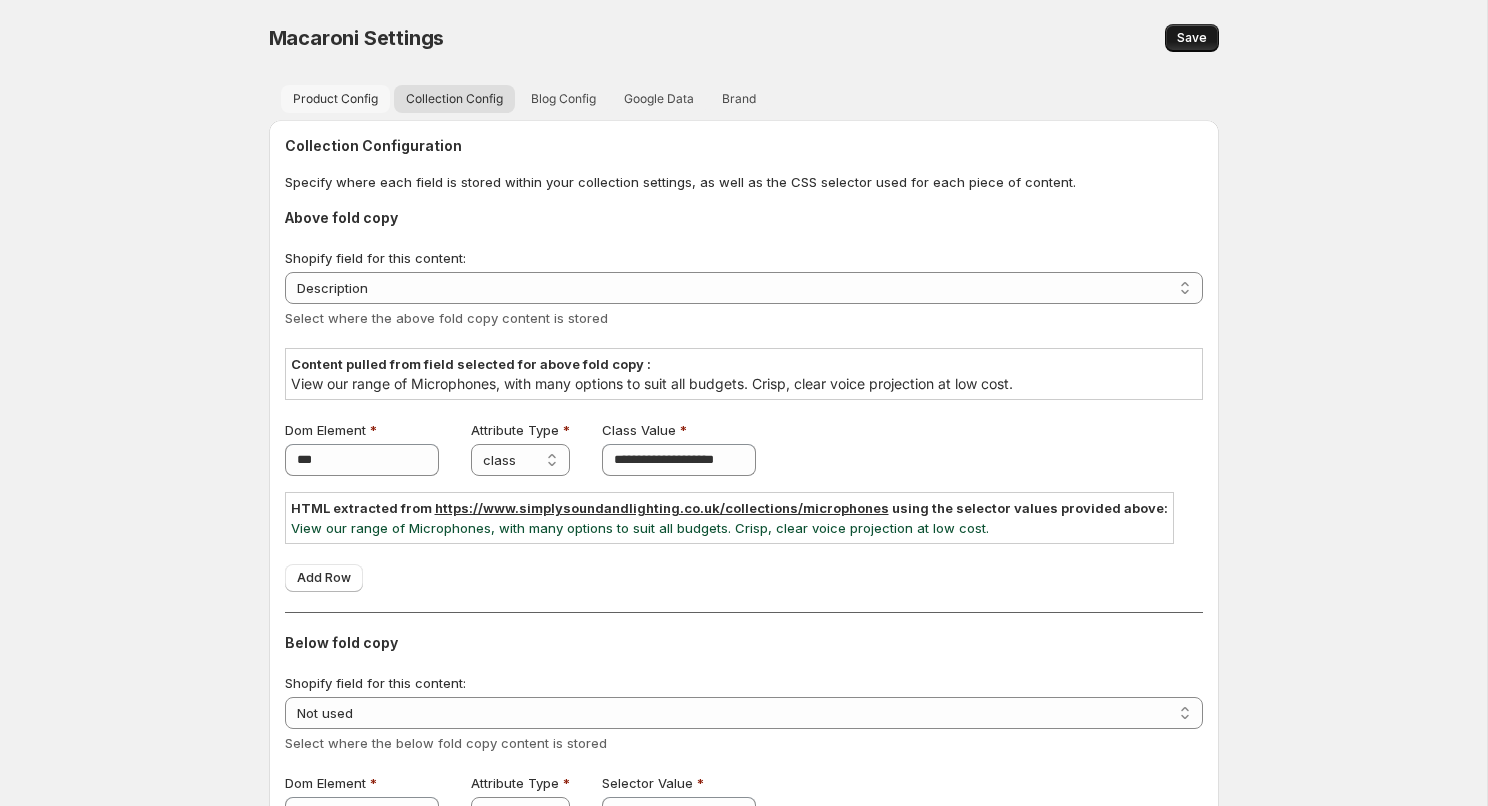 select on "**" 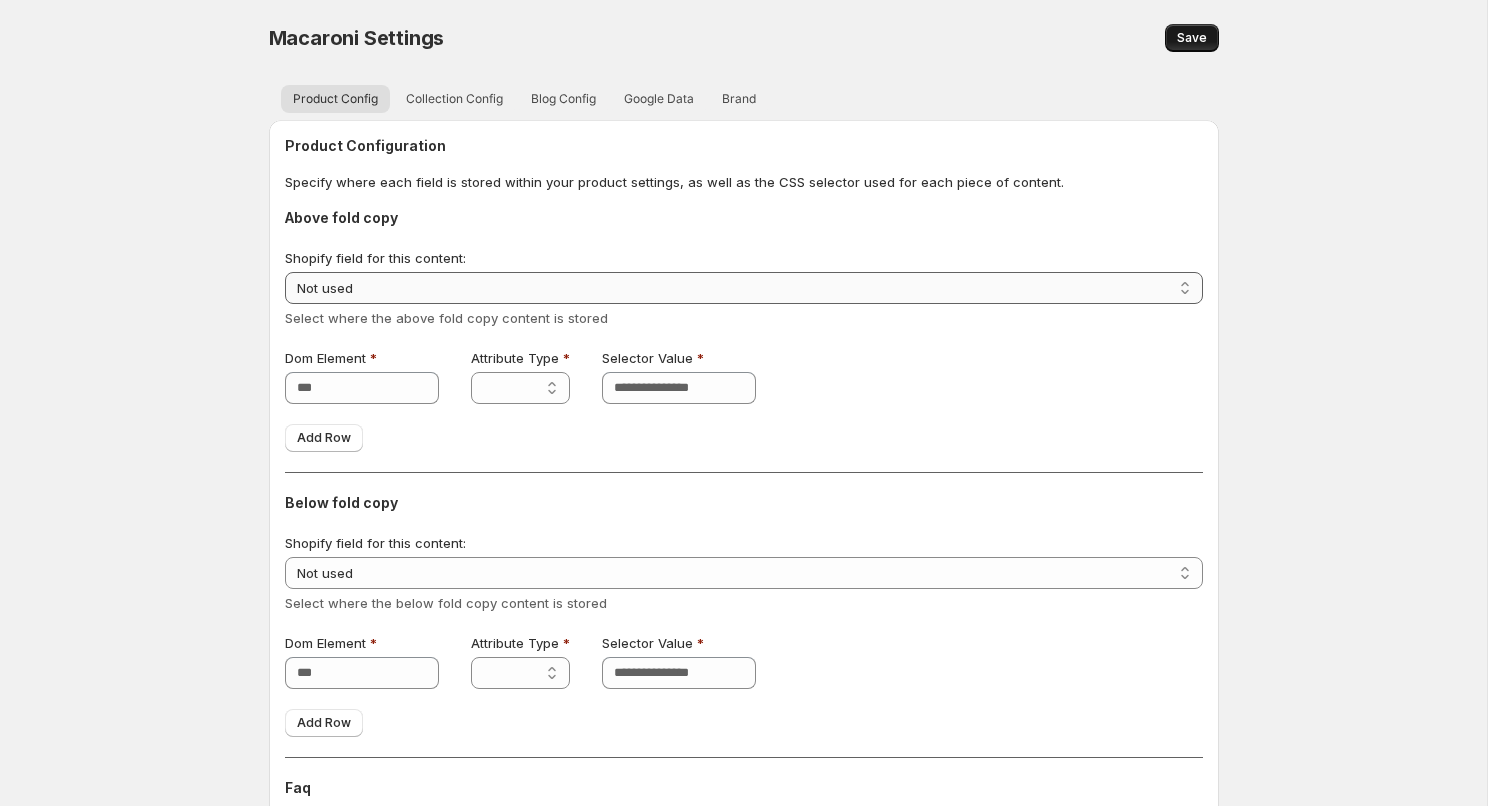 click on "**********" at bounding box center [744, 288] 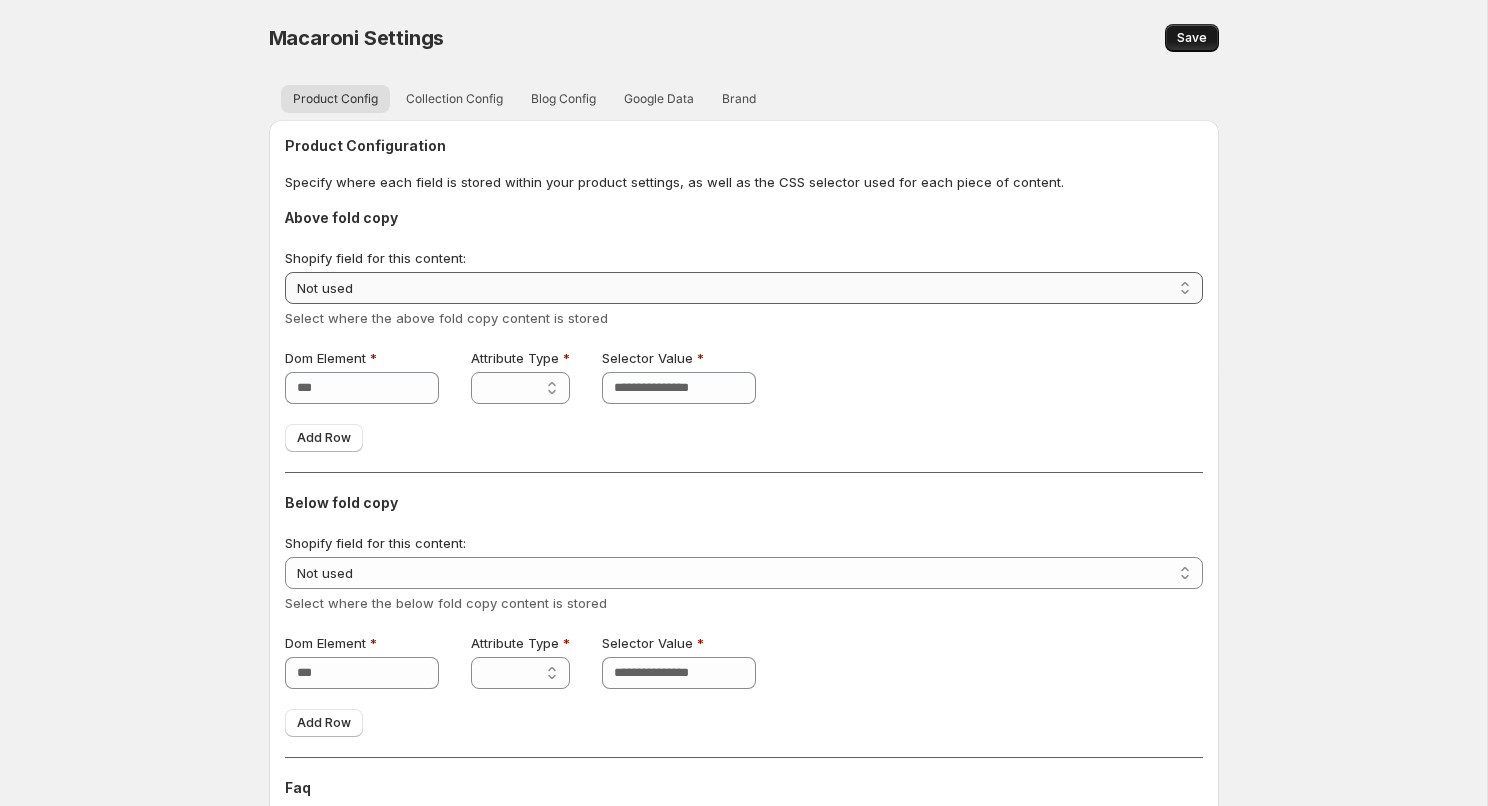 select on "**********" 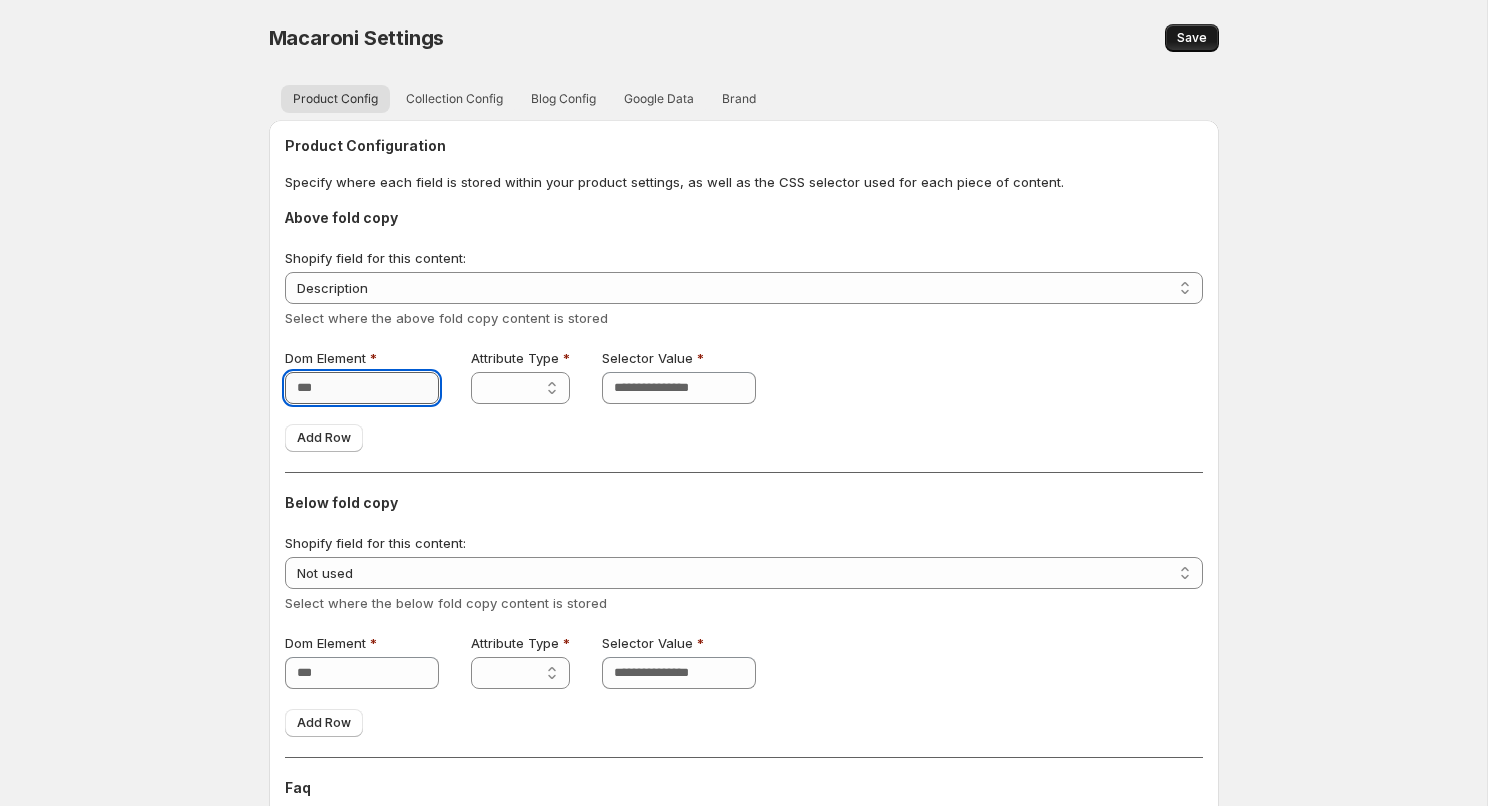 click on "Dom Element" at bounding box center [362, 388] 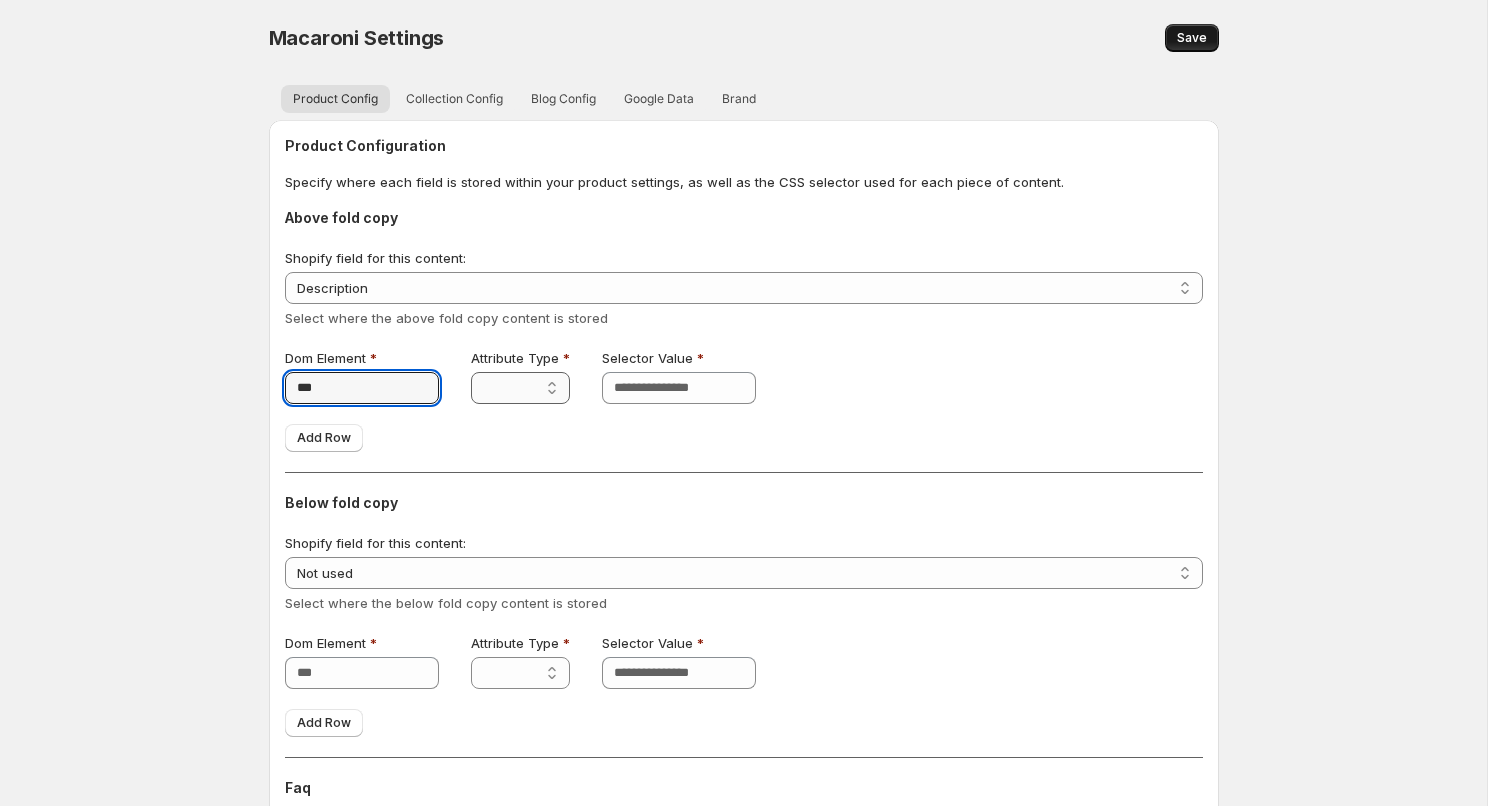 type on "***" 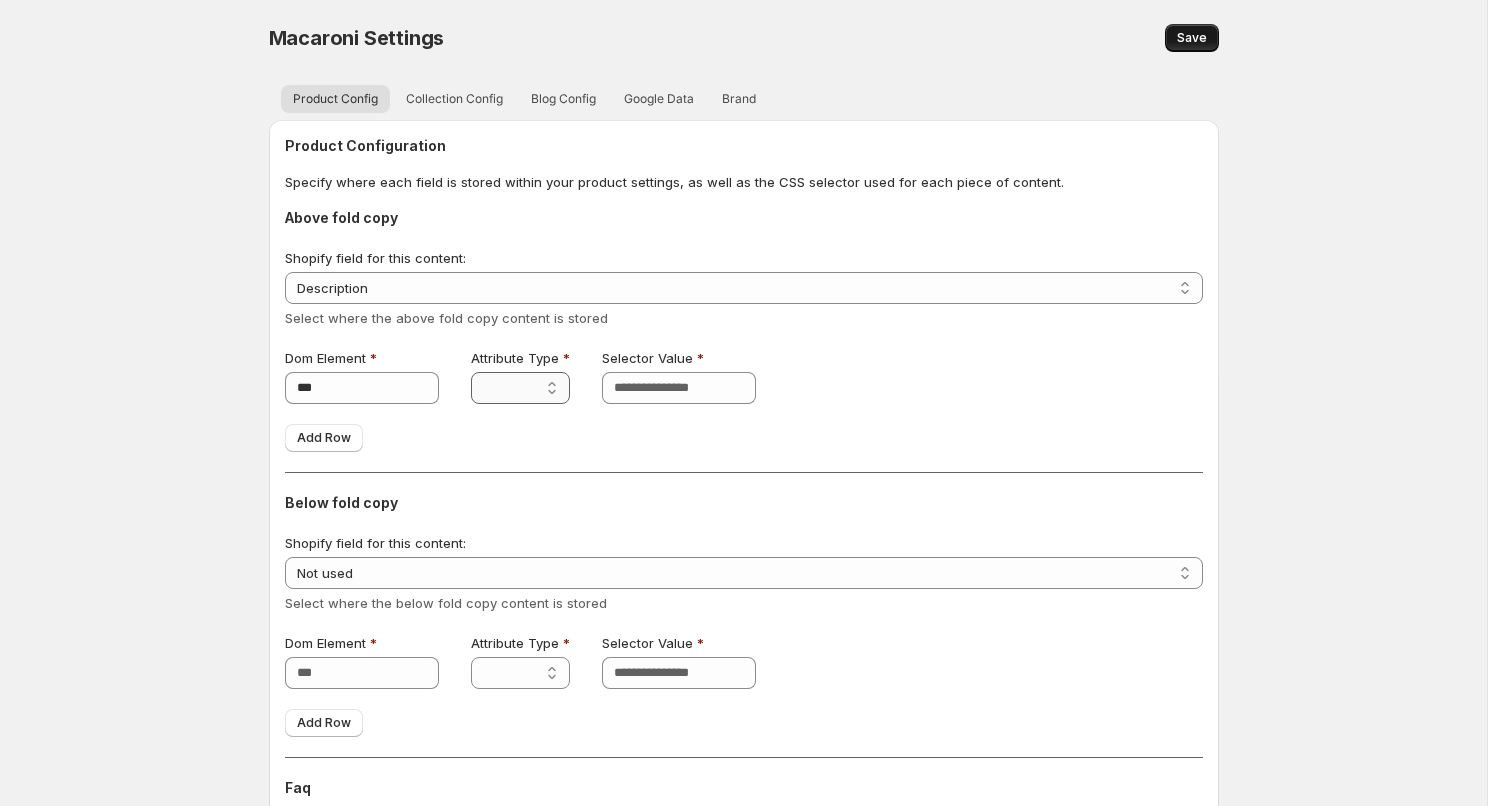 select on "*****" 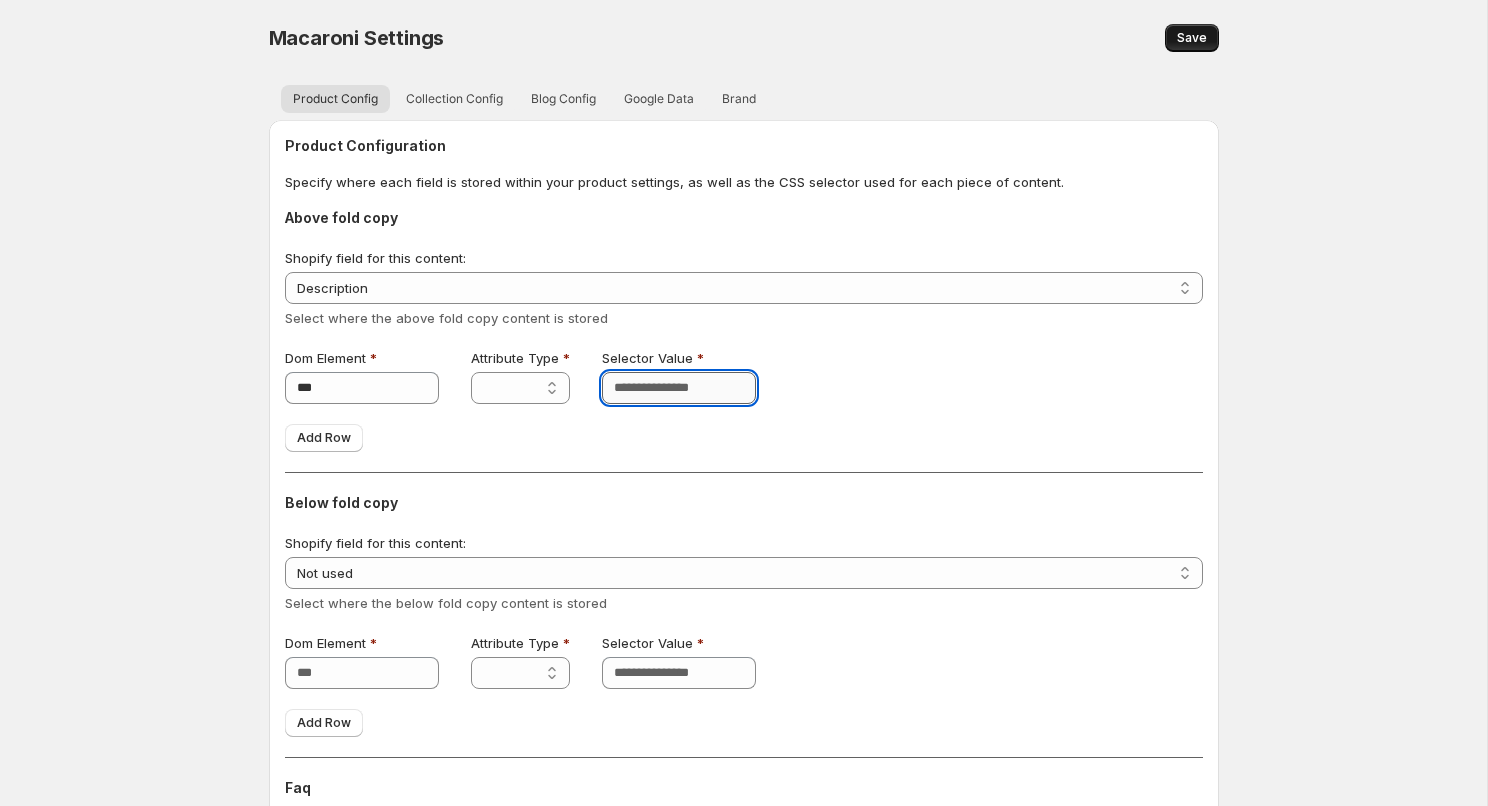 click on "Selector Value" at bounding box center [679, 388] 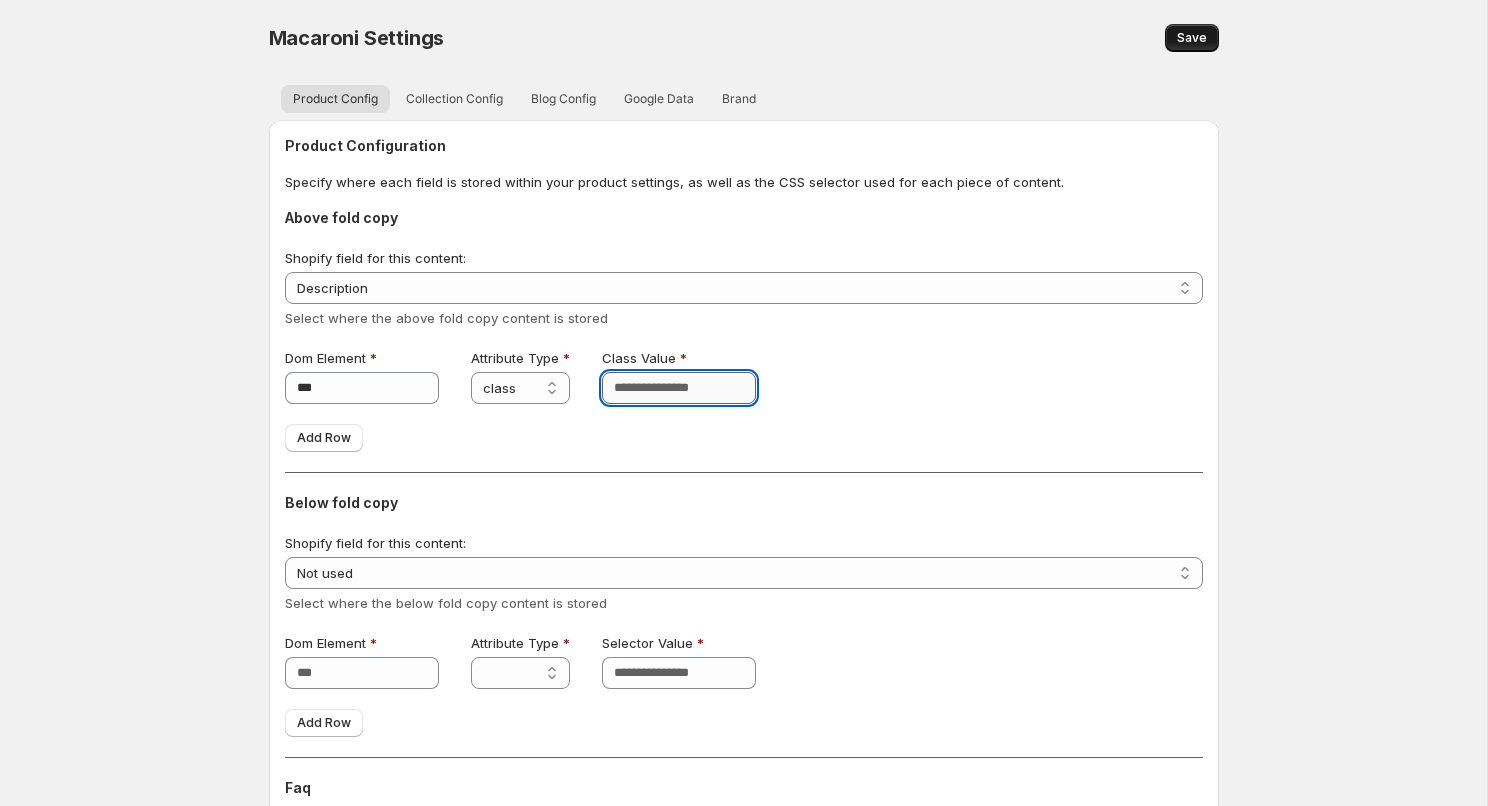 type on "*" 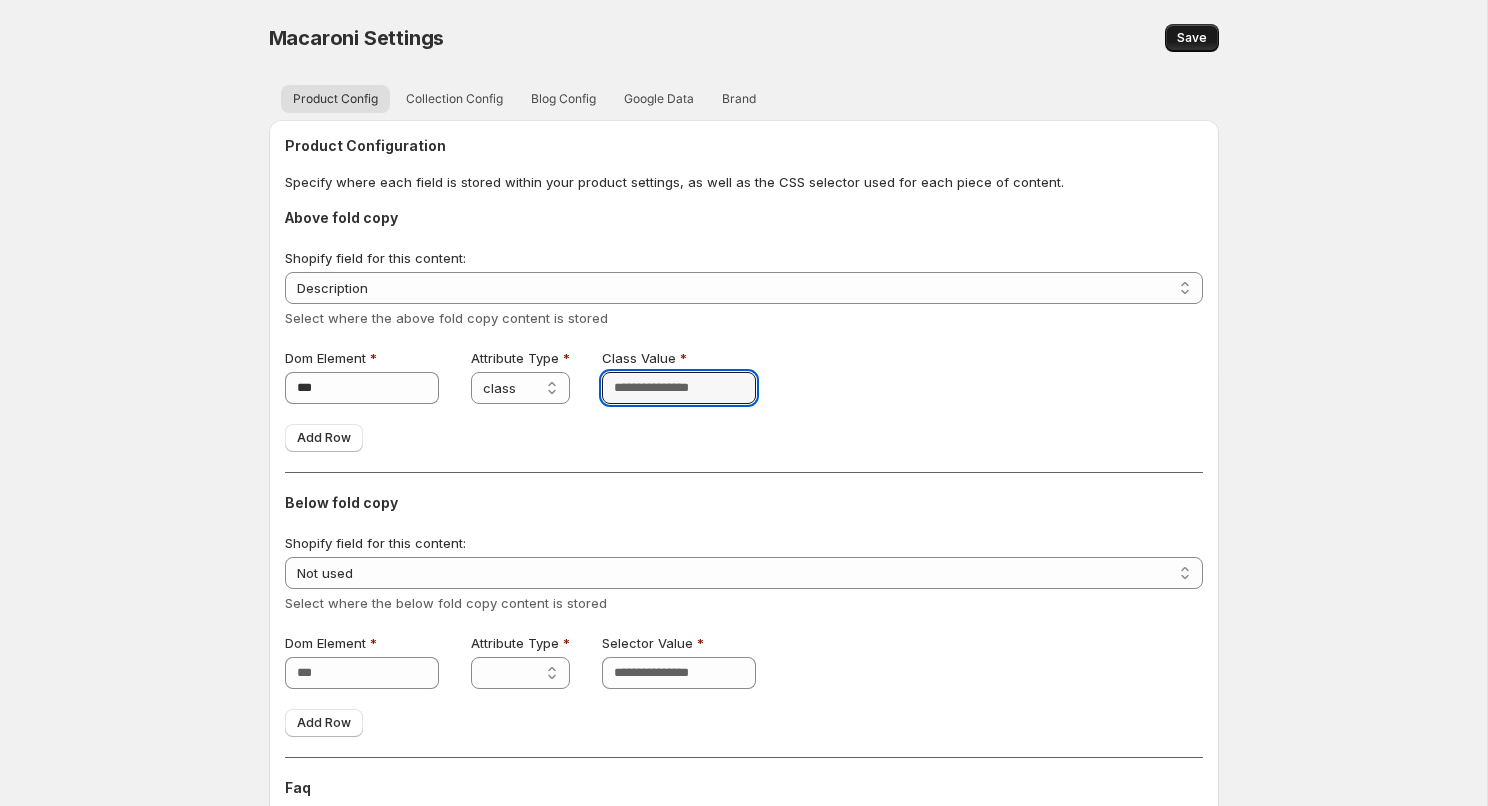 paste on "**********" 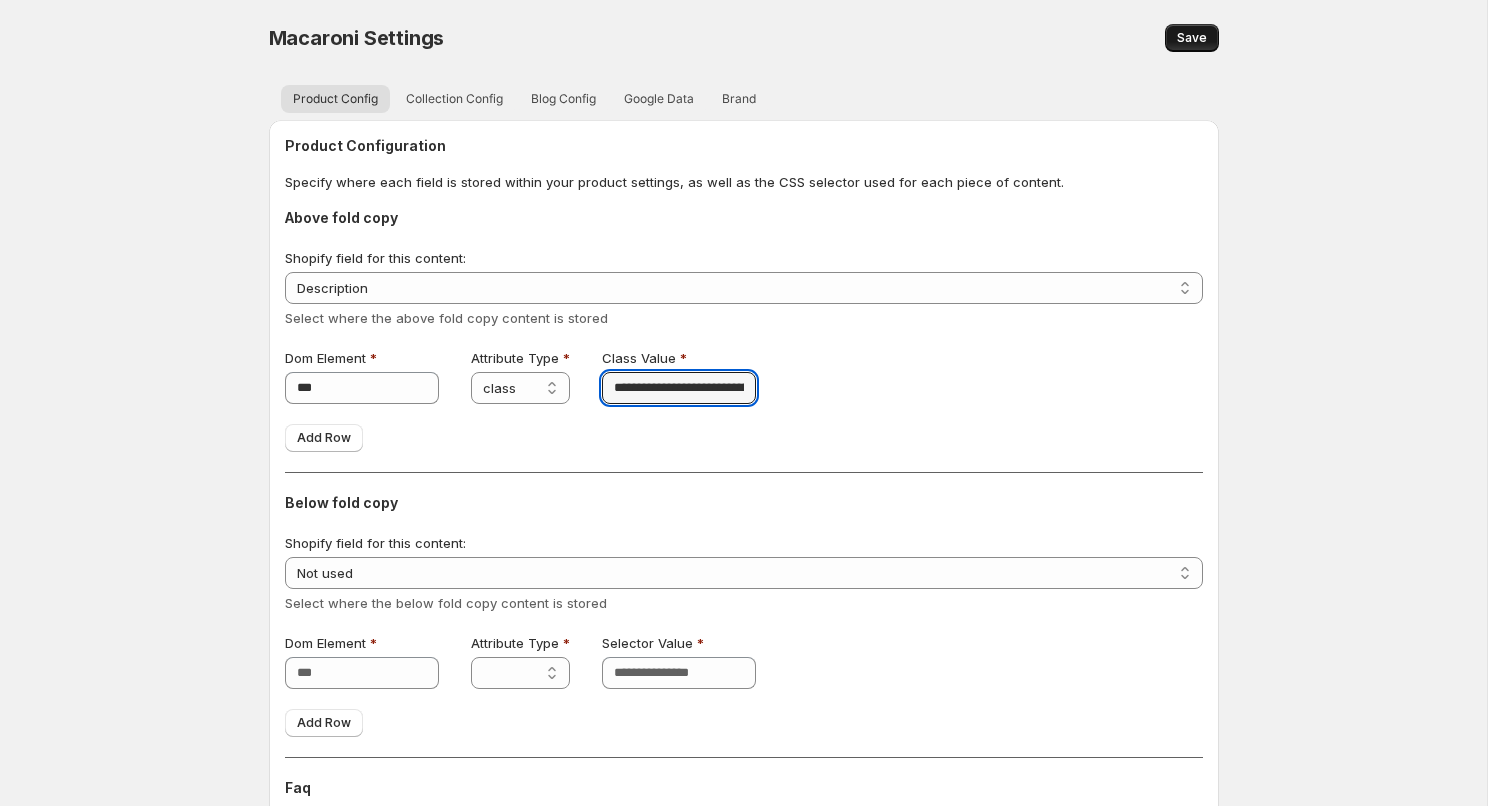 scroll, scrollTop: 0, scrollLeft: 171, axis: horizontal 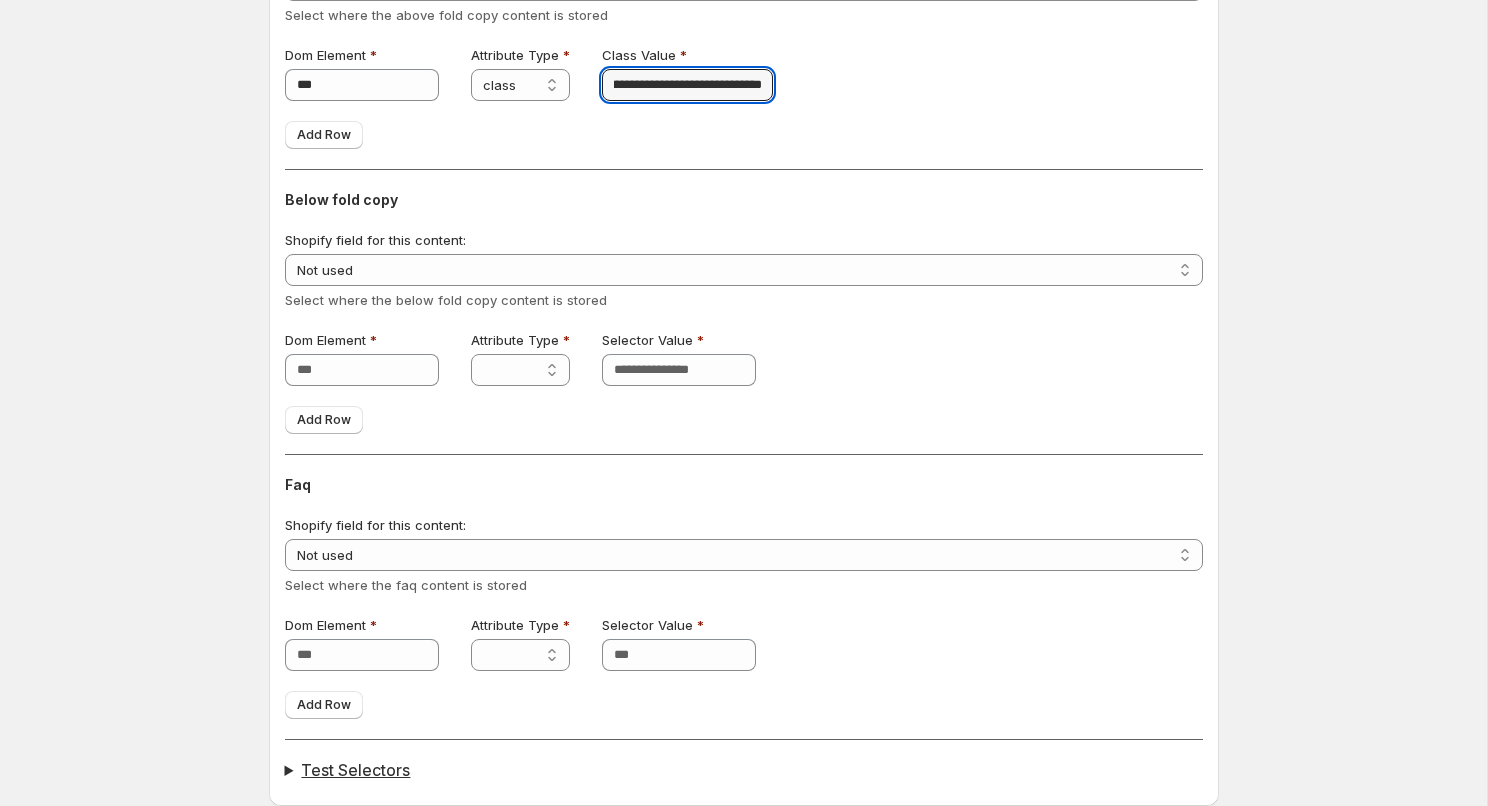 type on "**********" 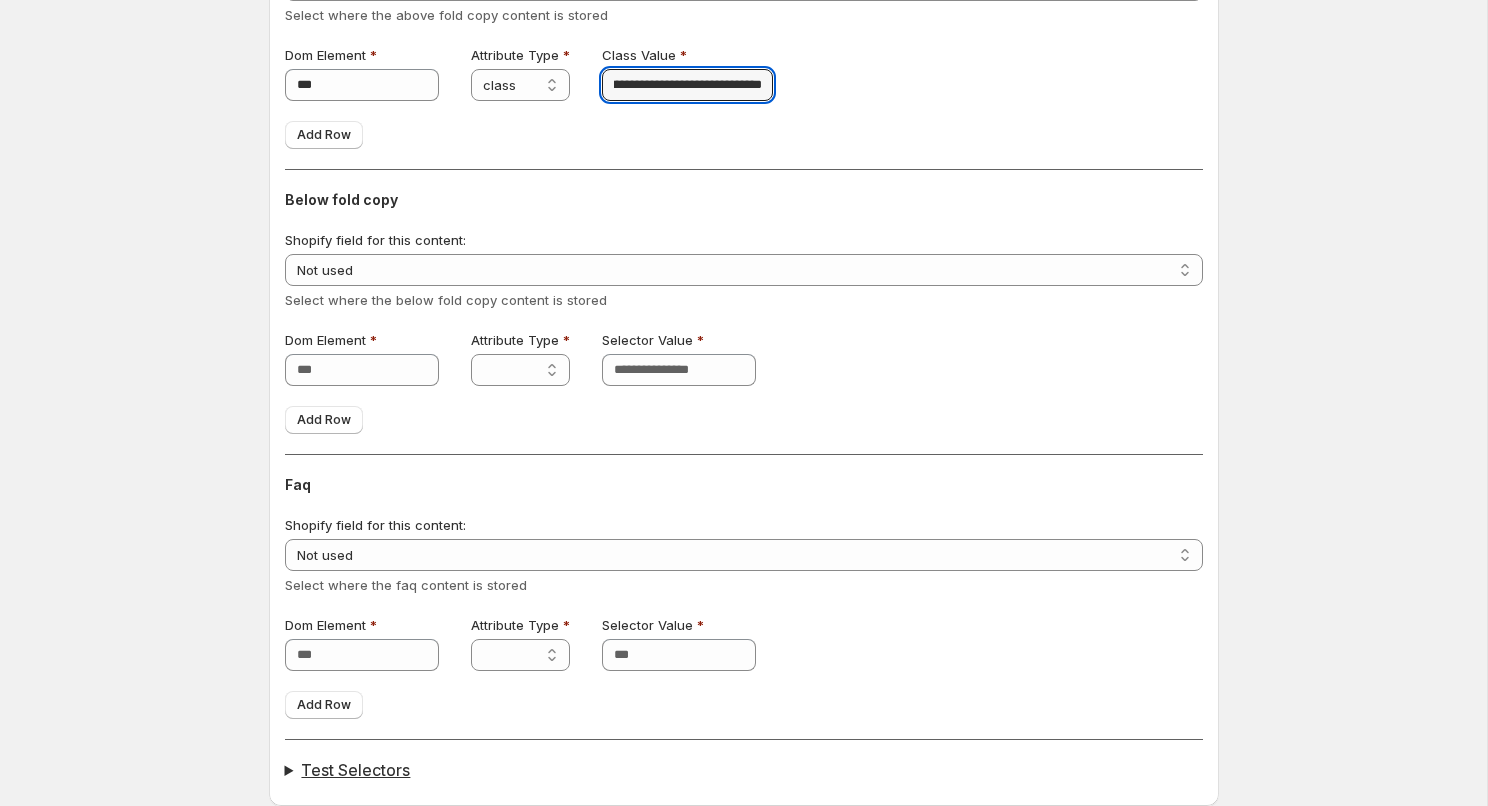 scroll, scrollTop: 0, scrollLeft: 0, axis: both 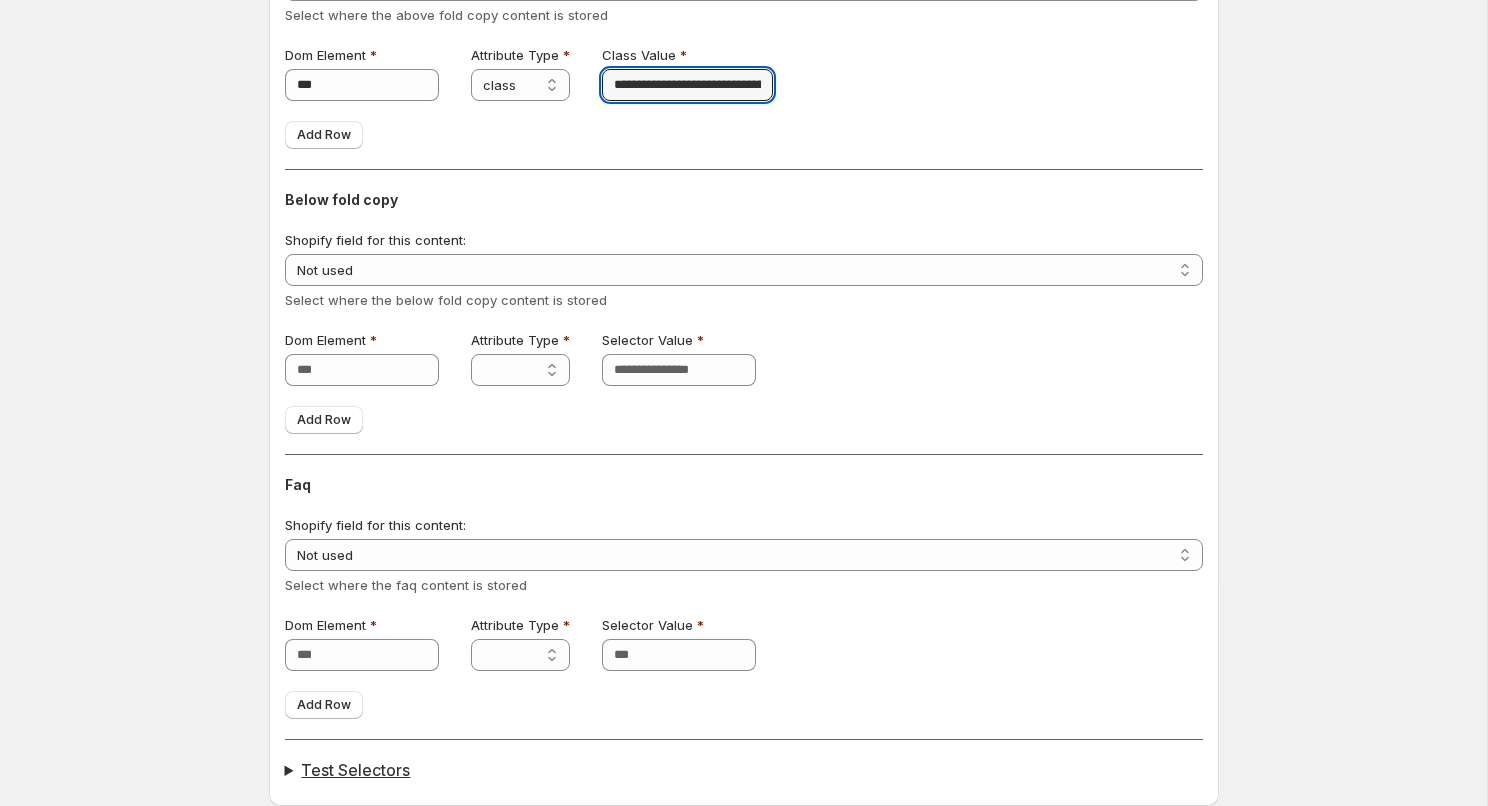 click on "Test Selectors" at bounding box center (744, 770) 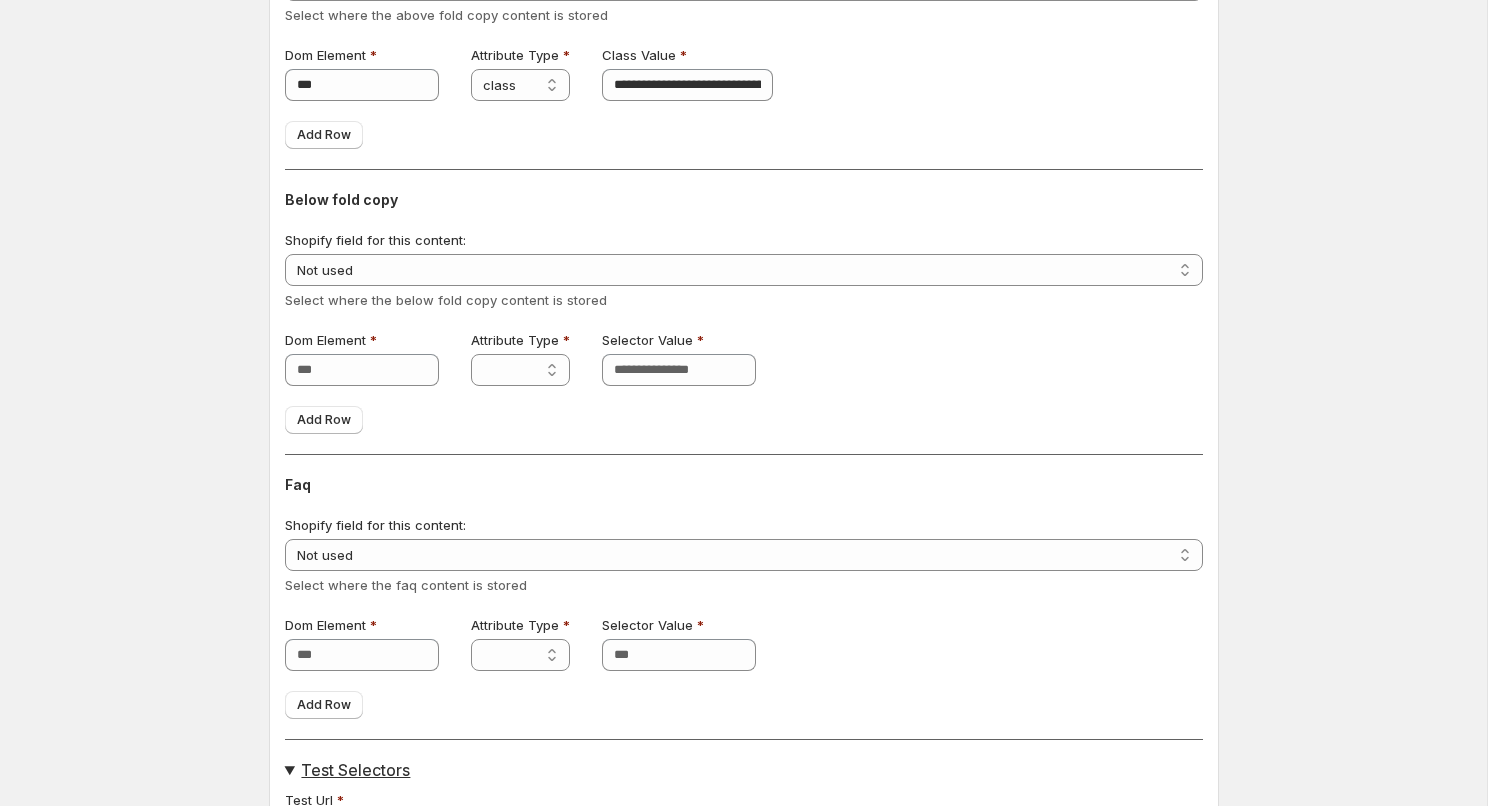 scroll, scrollTop: 359, scrollLeft: 0, axis: vertical 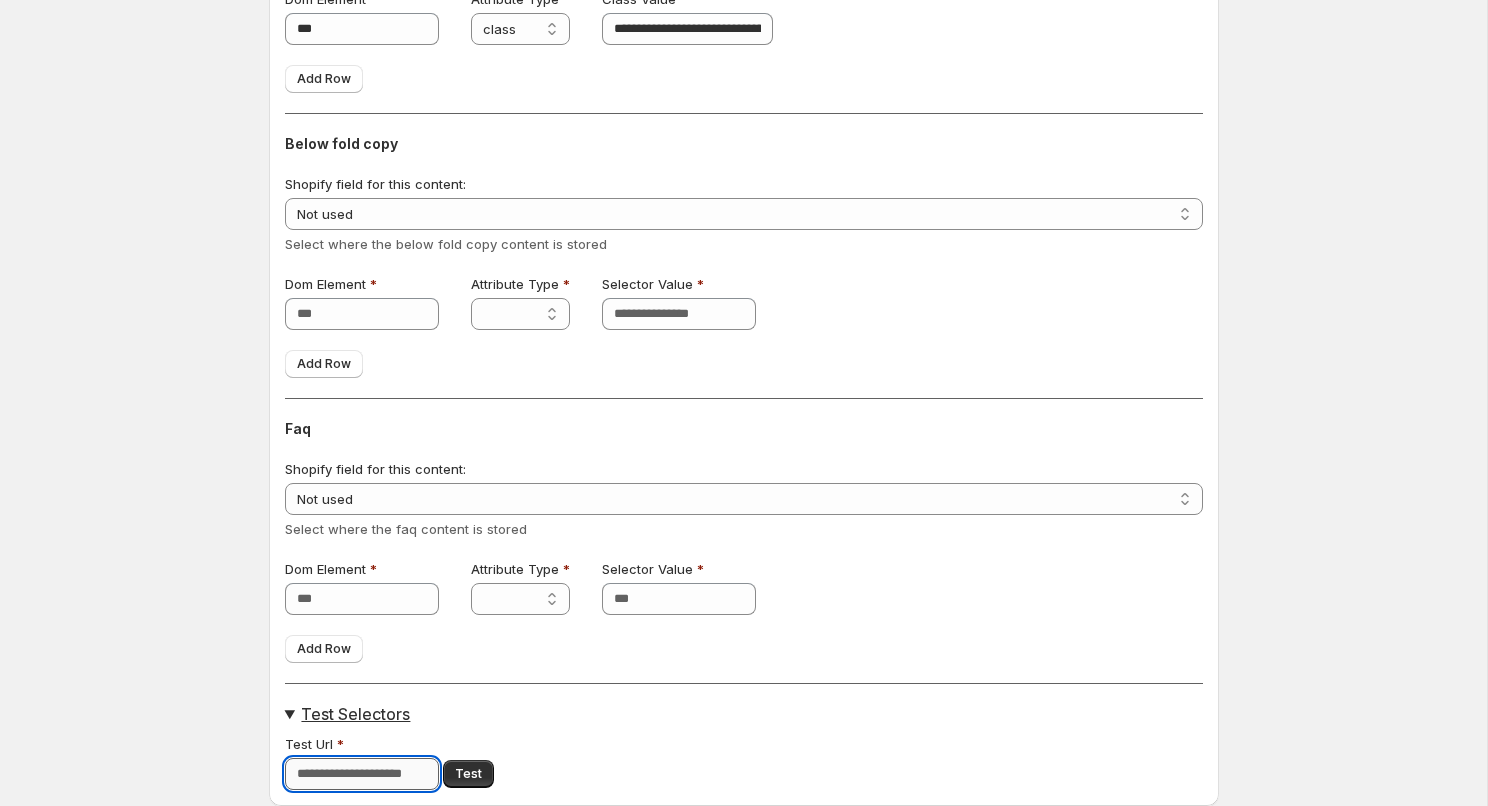 click on "Test Url" at bounding box center [362, 774] 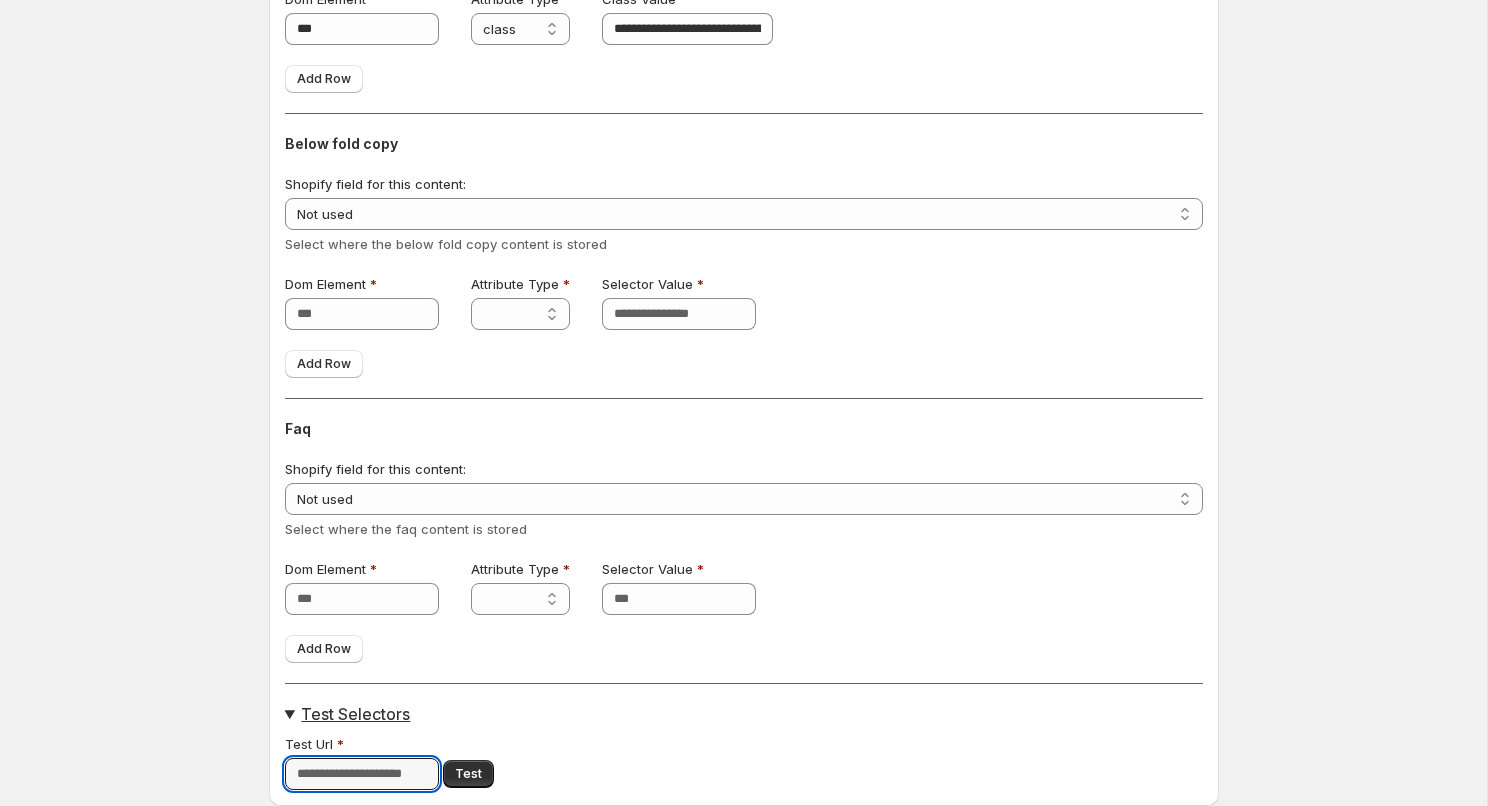 paste on "**********" 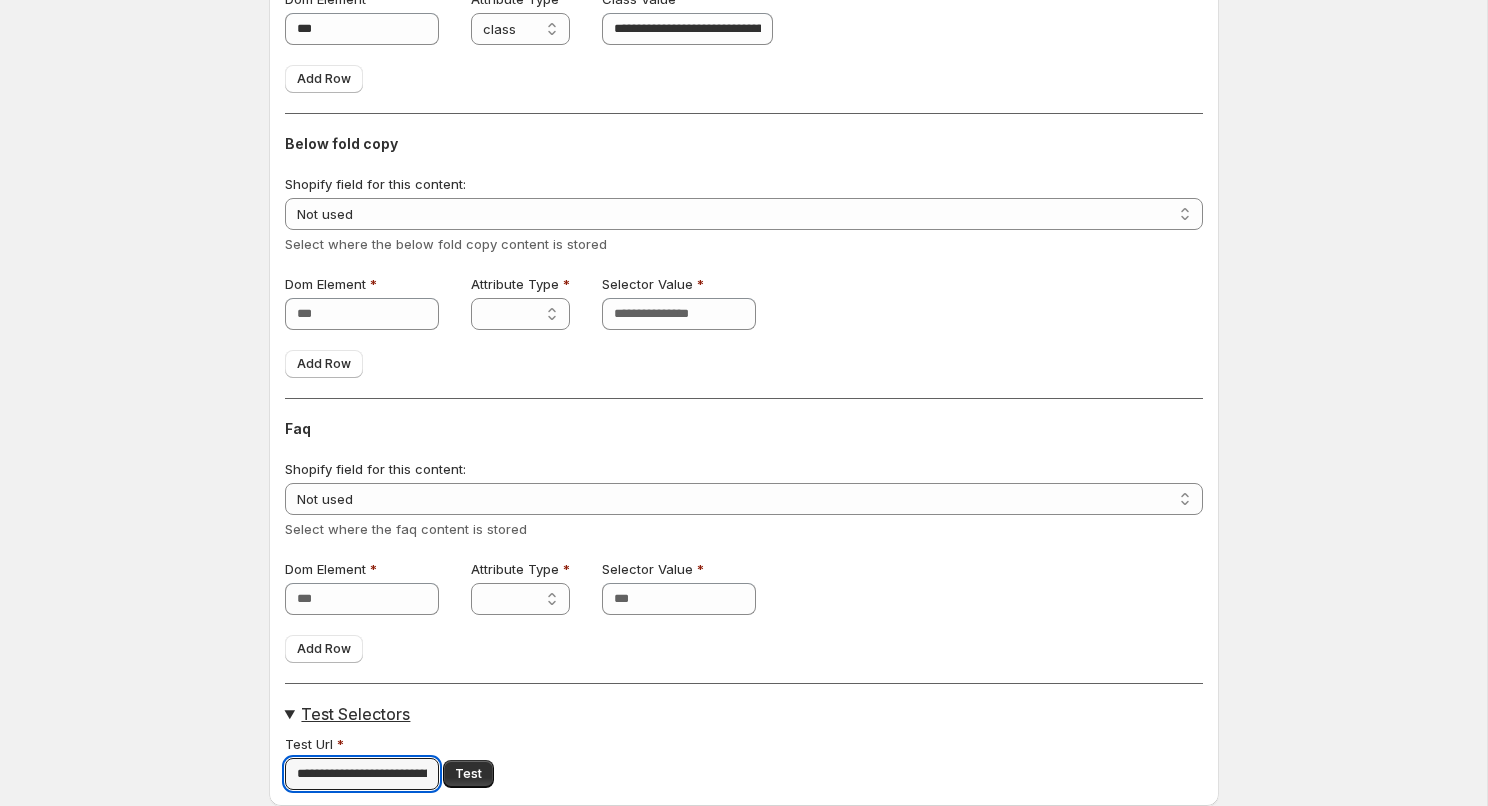 scroll, scrollTop: 0, scrollLeft: 453, axis: horizontal 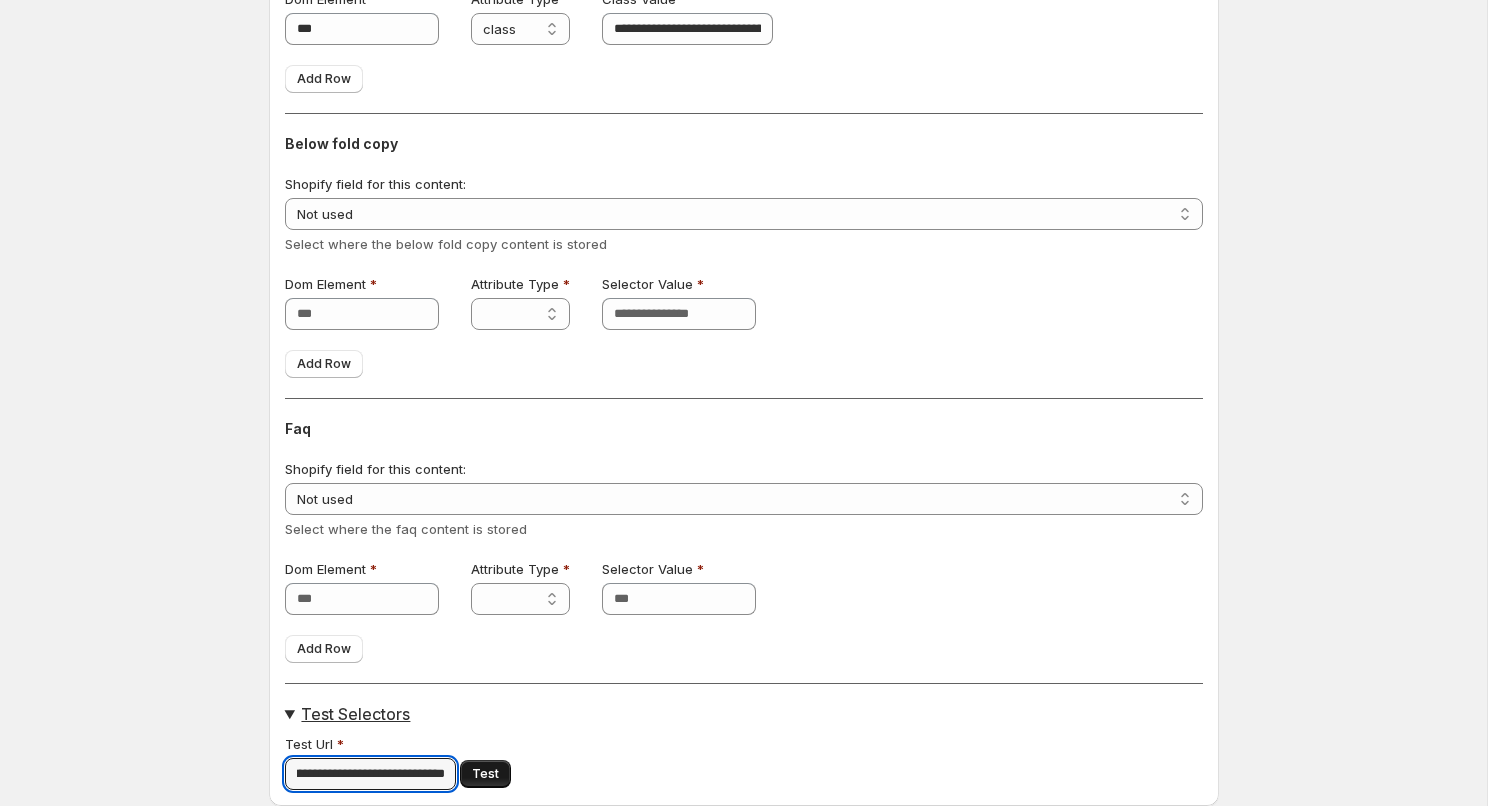 type on "**********" 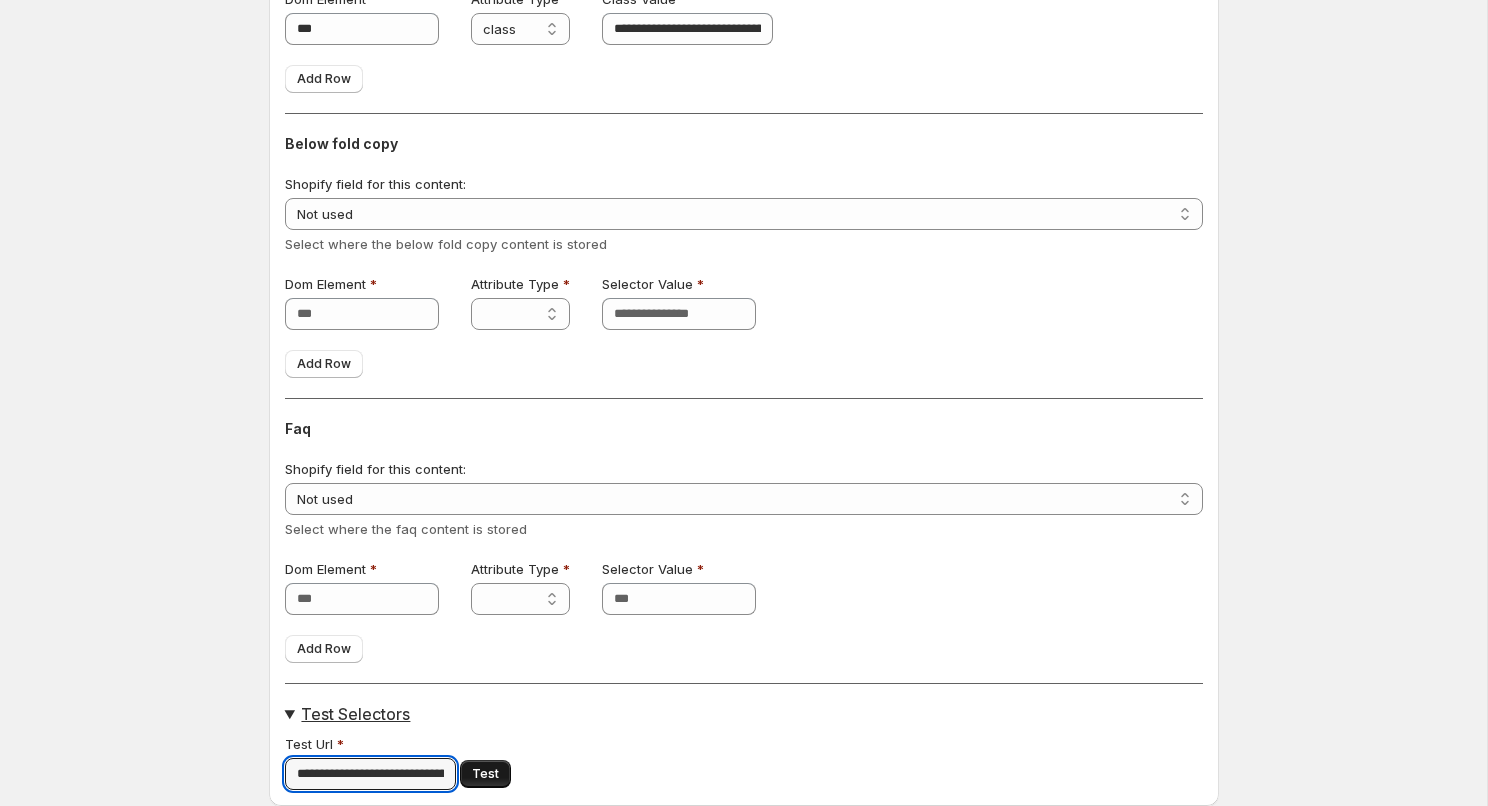 click on "Test" at bounding box center (485, 774) 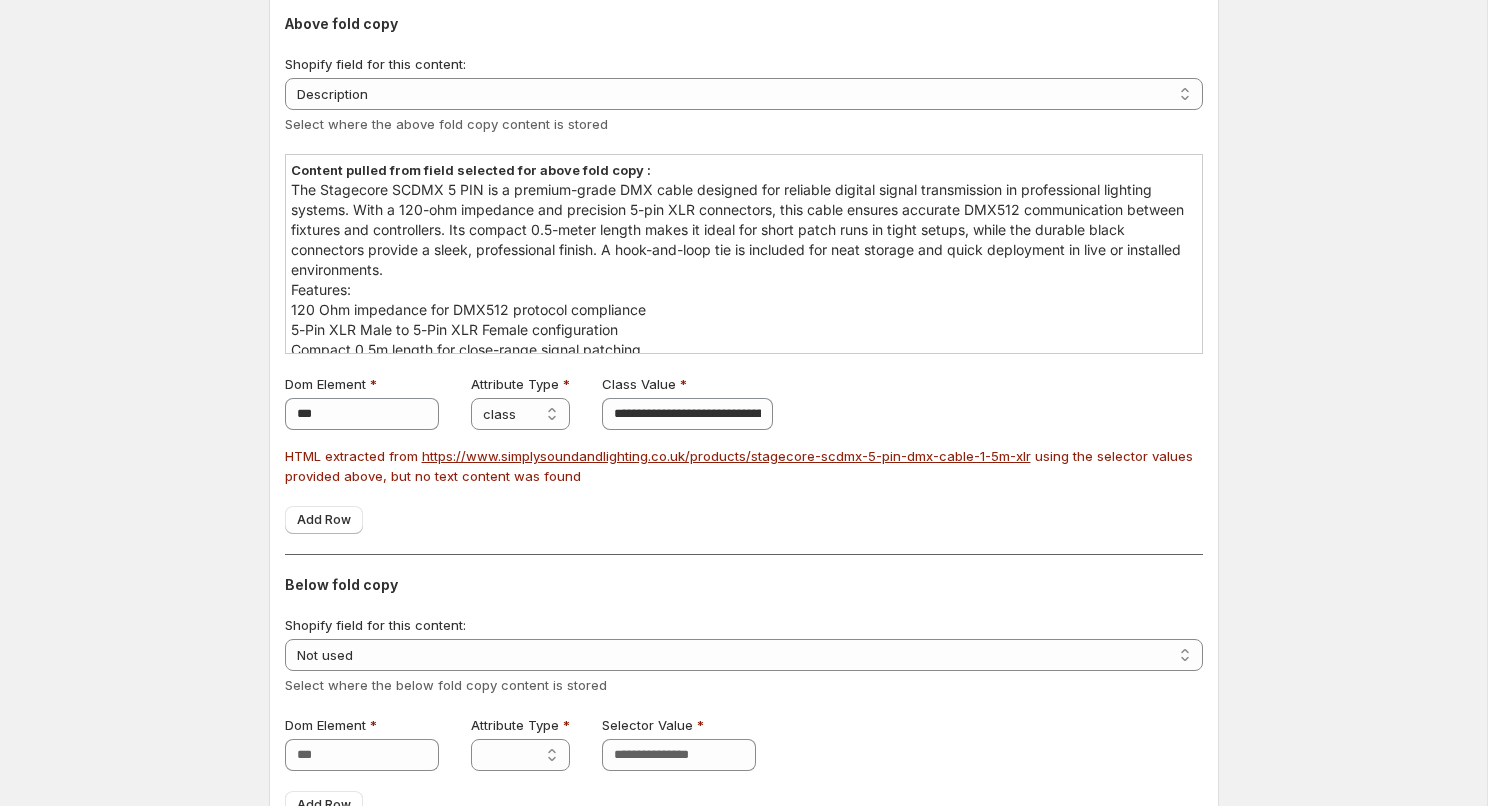 scroll, scrollTop: 192, scrollLeft: 0, axis: vertical 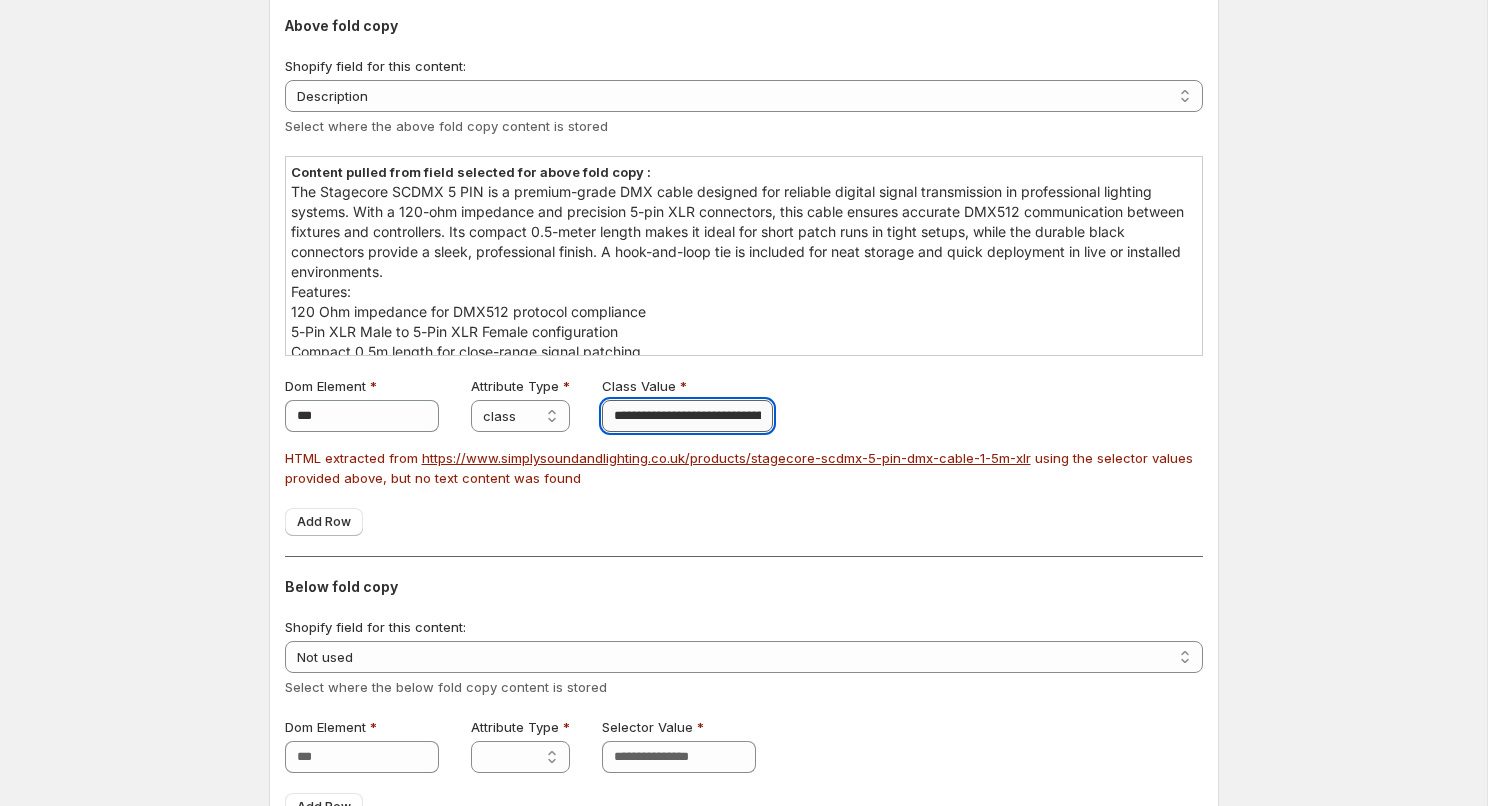 click on "**********" at bounding box center (688, 416) 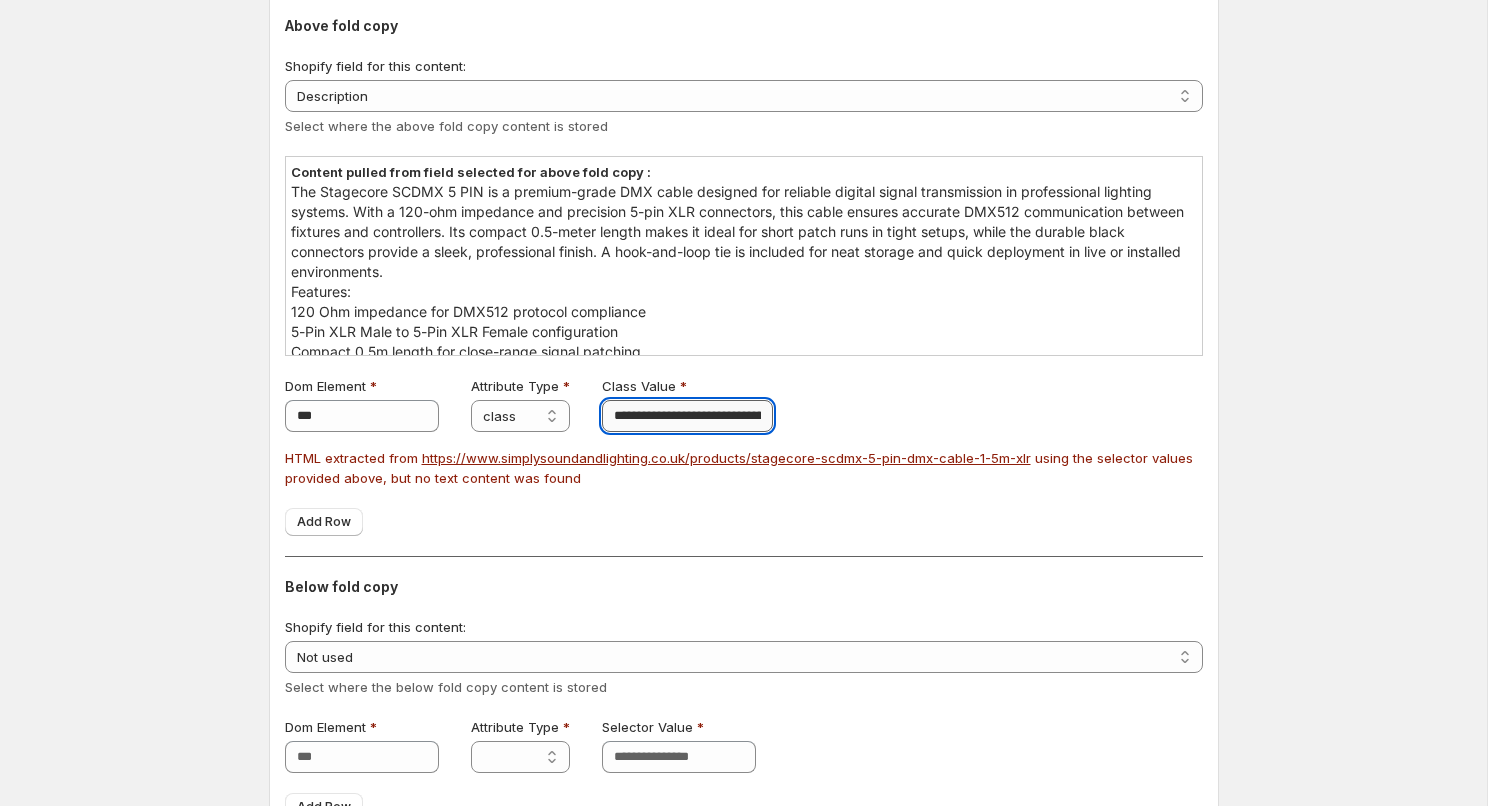 scroll, scrollTop: 0, scrollLeft: 248, axis: horizontal 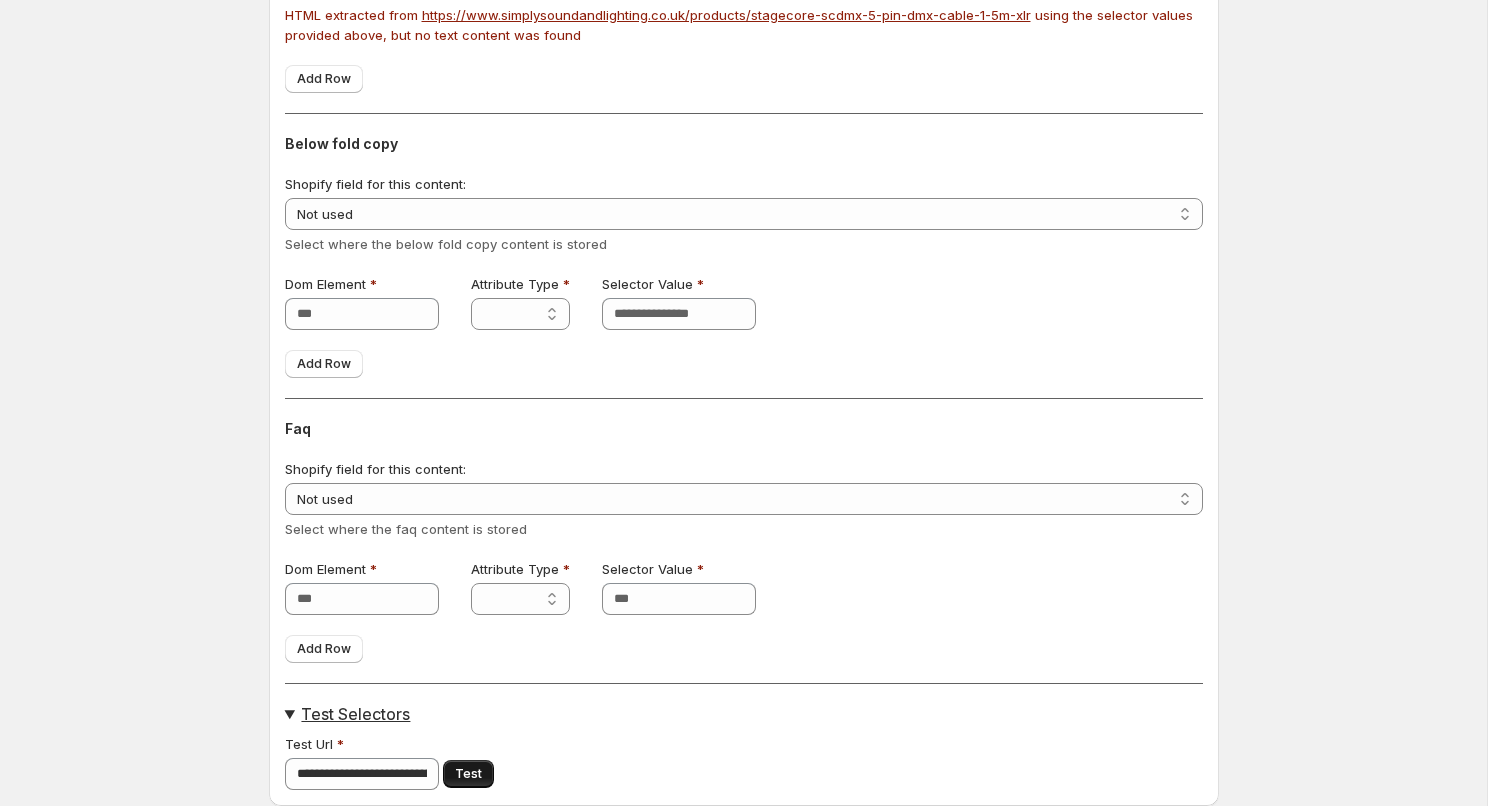 type on "**********" 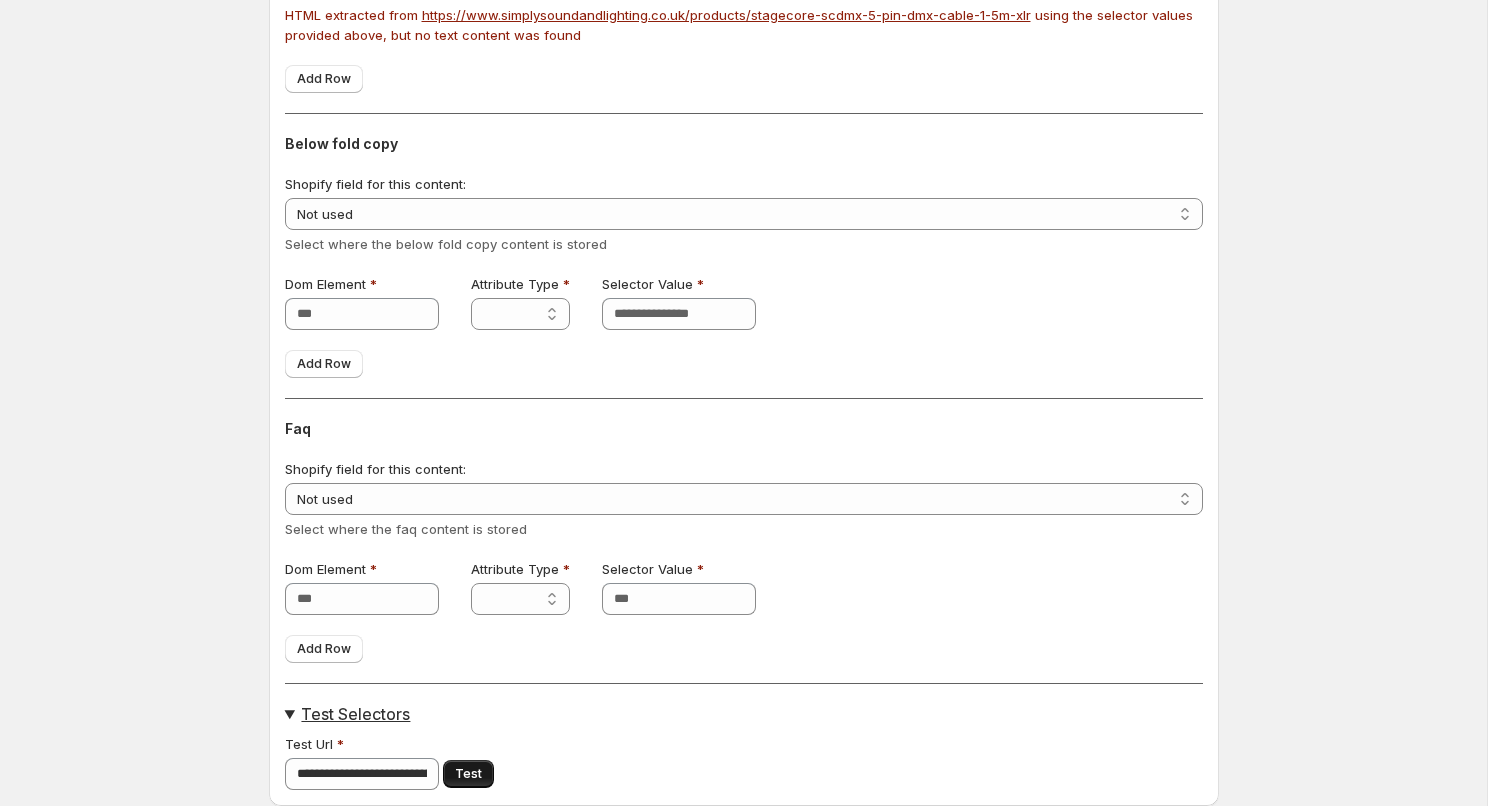 scroll, scrollTop: 0, scrollLeft: 0, axis: both 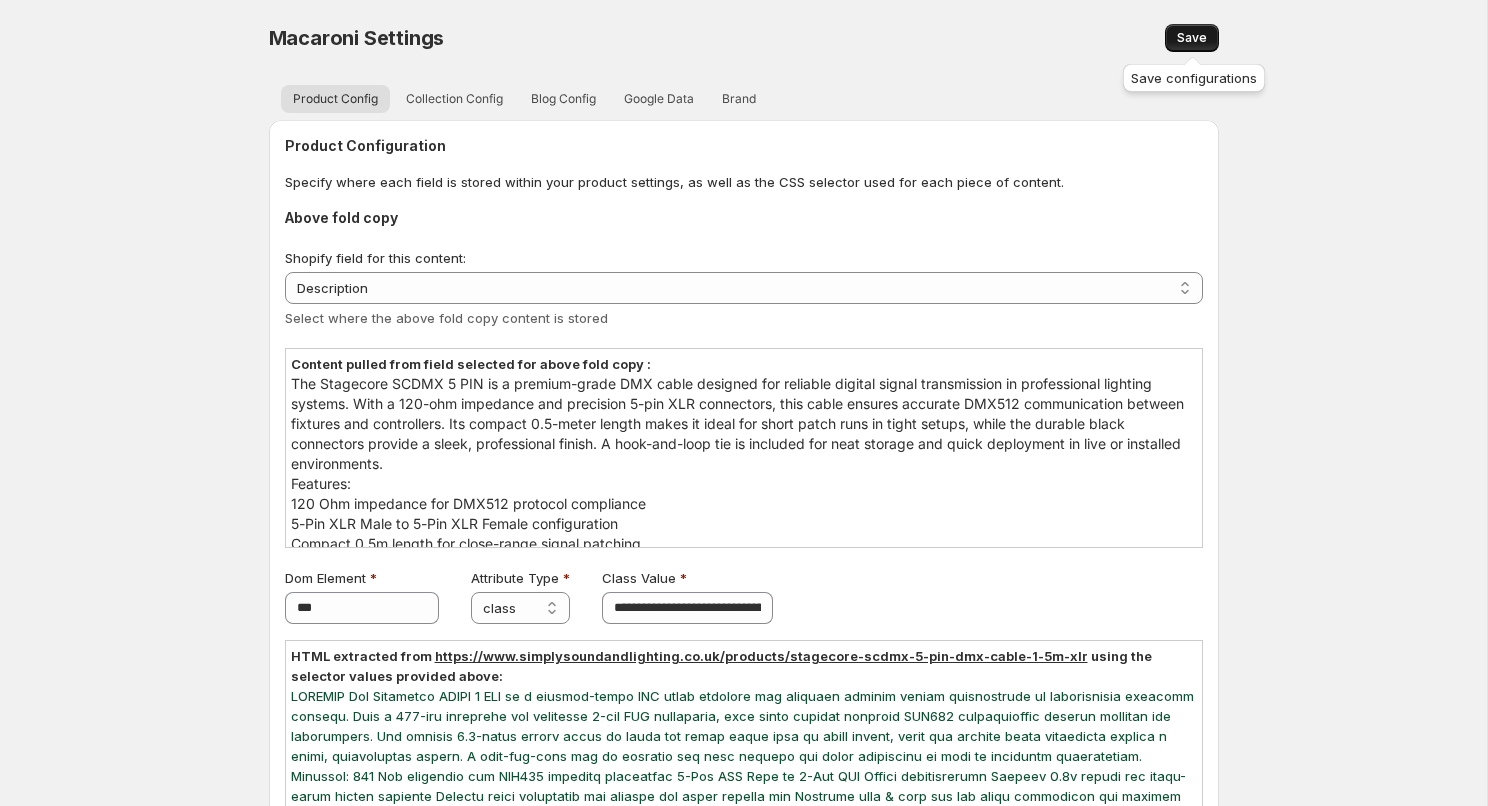 click on "Save" at bounding box center [1192, 38] 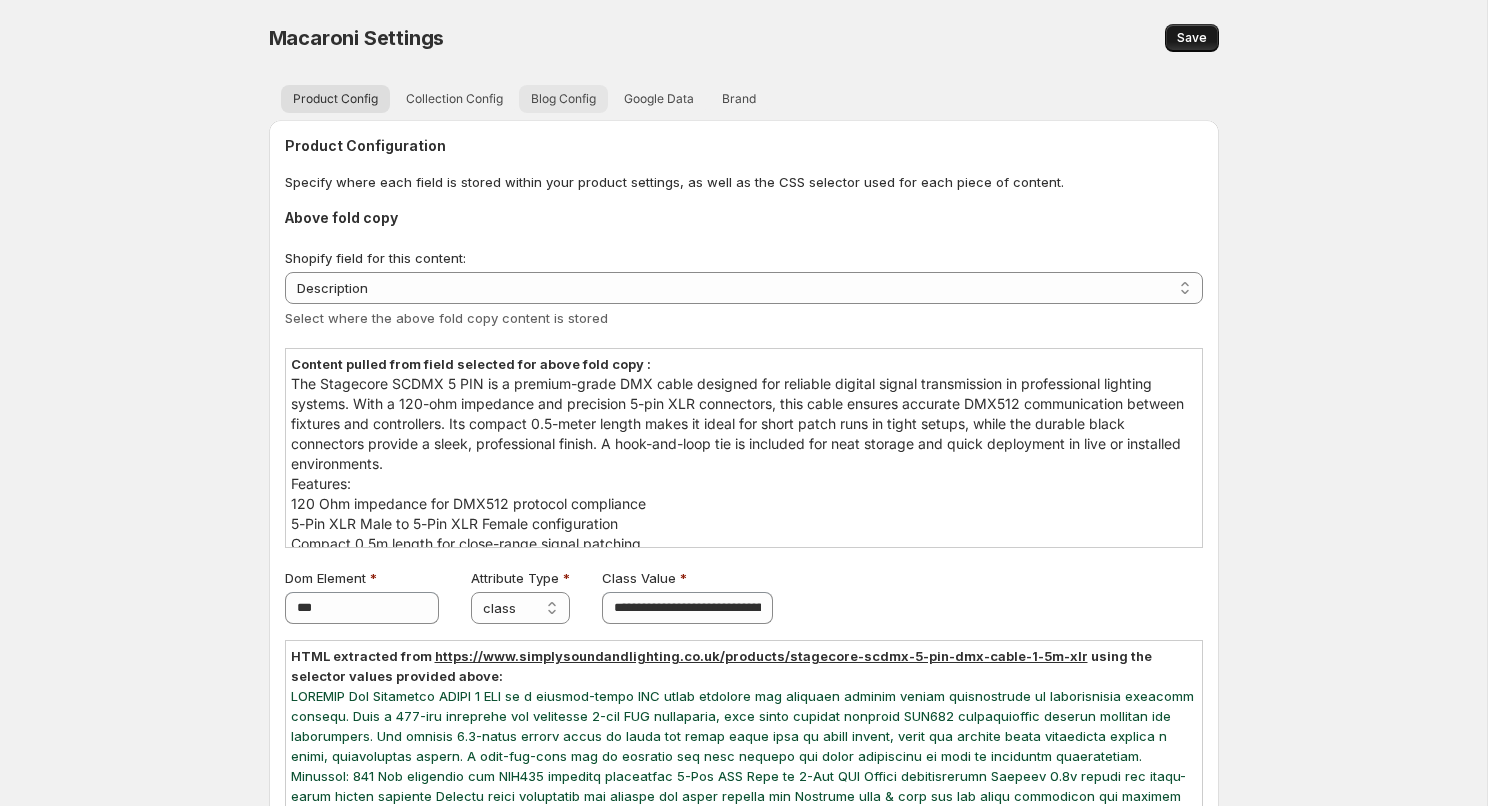 click on "Blog Config" at bounding box center (563, 99) 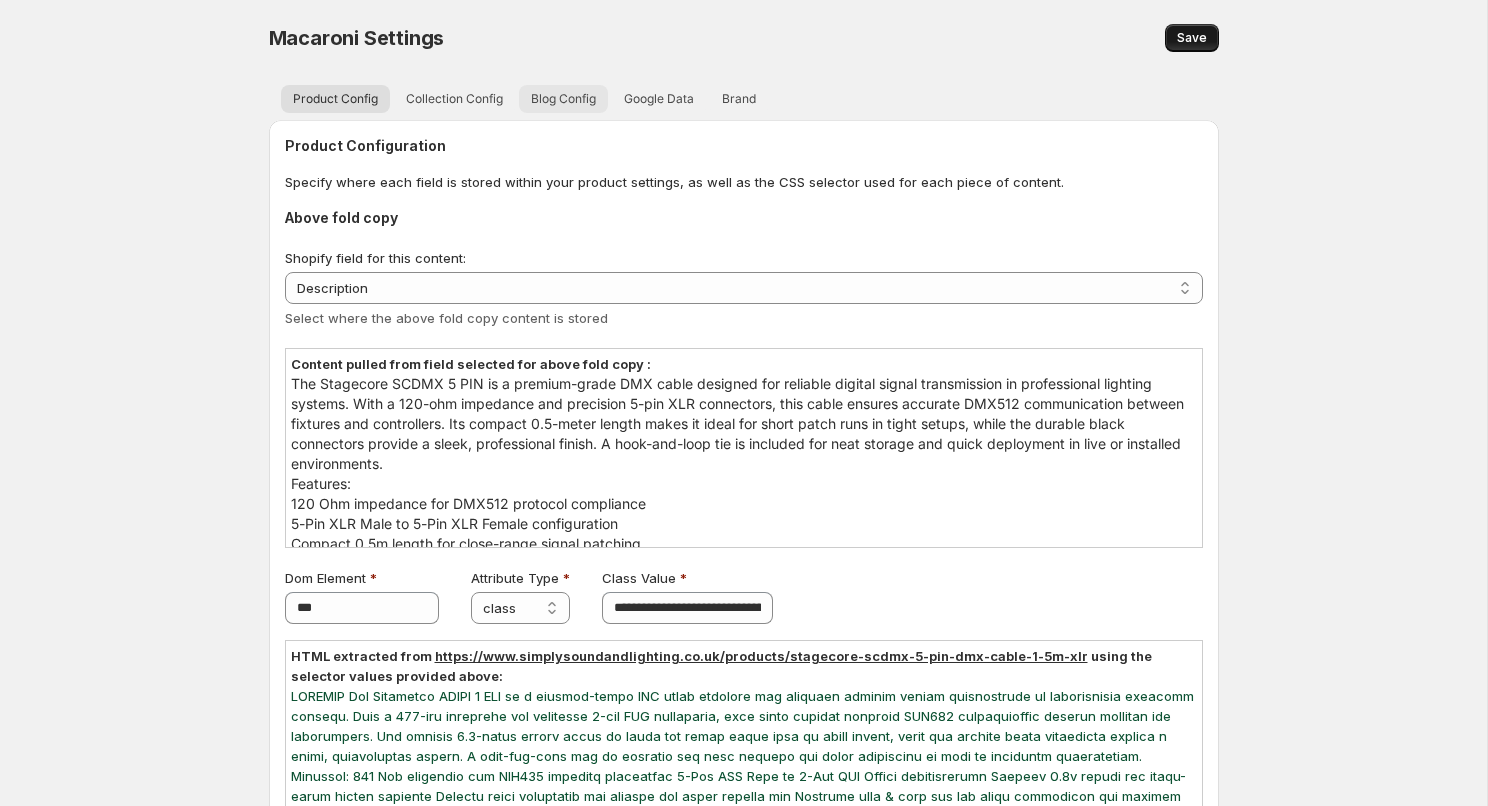select on "**" 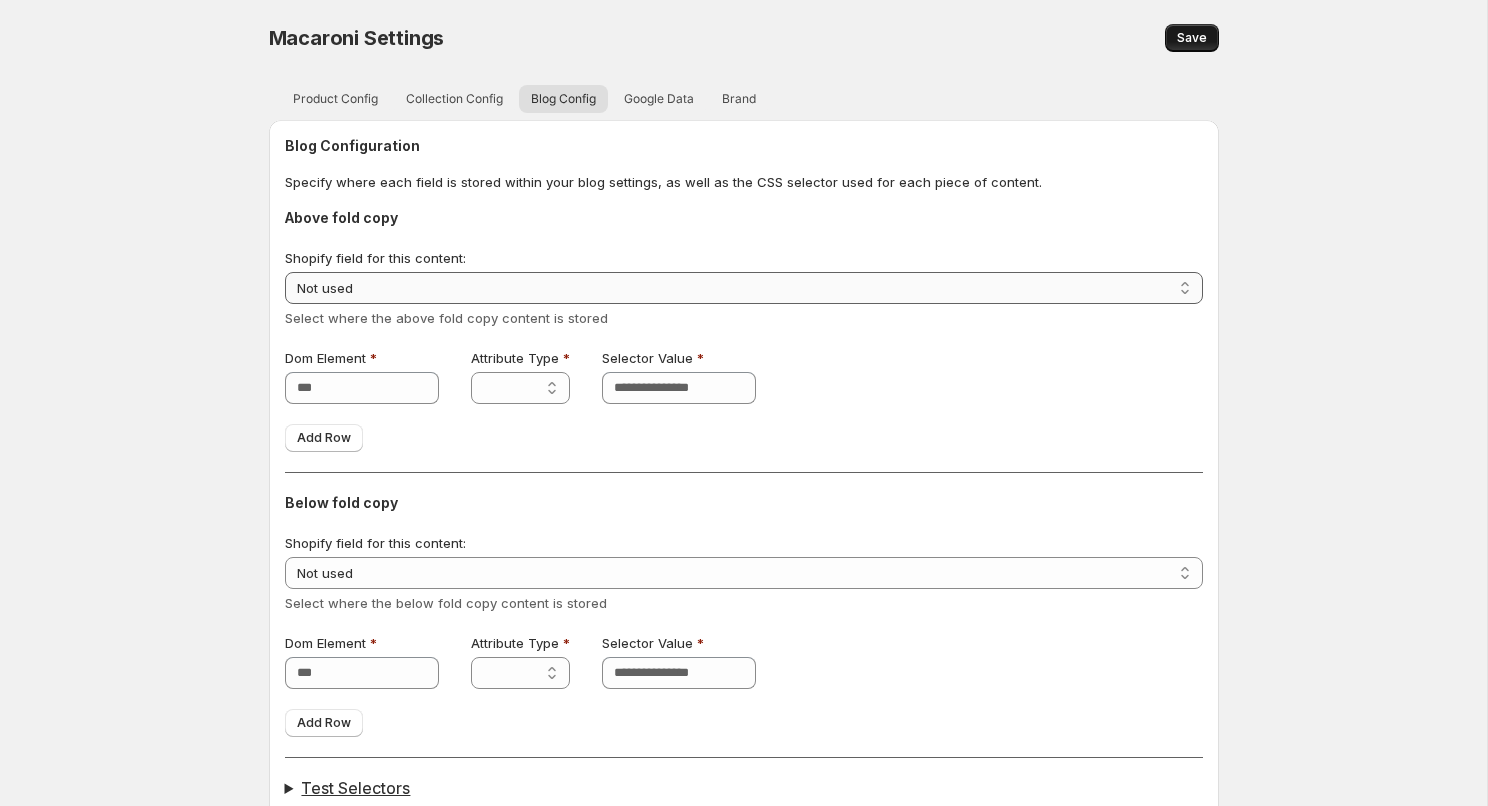 click on "**********" at bounding box center (744, 288) 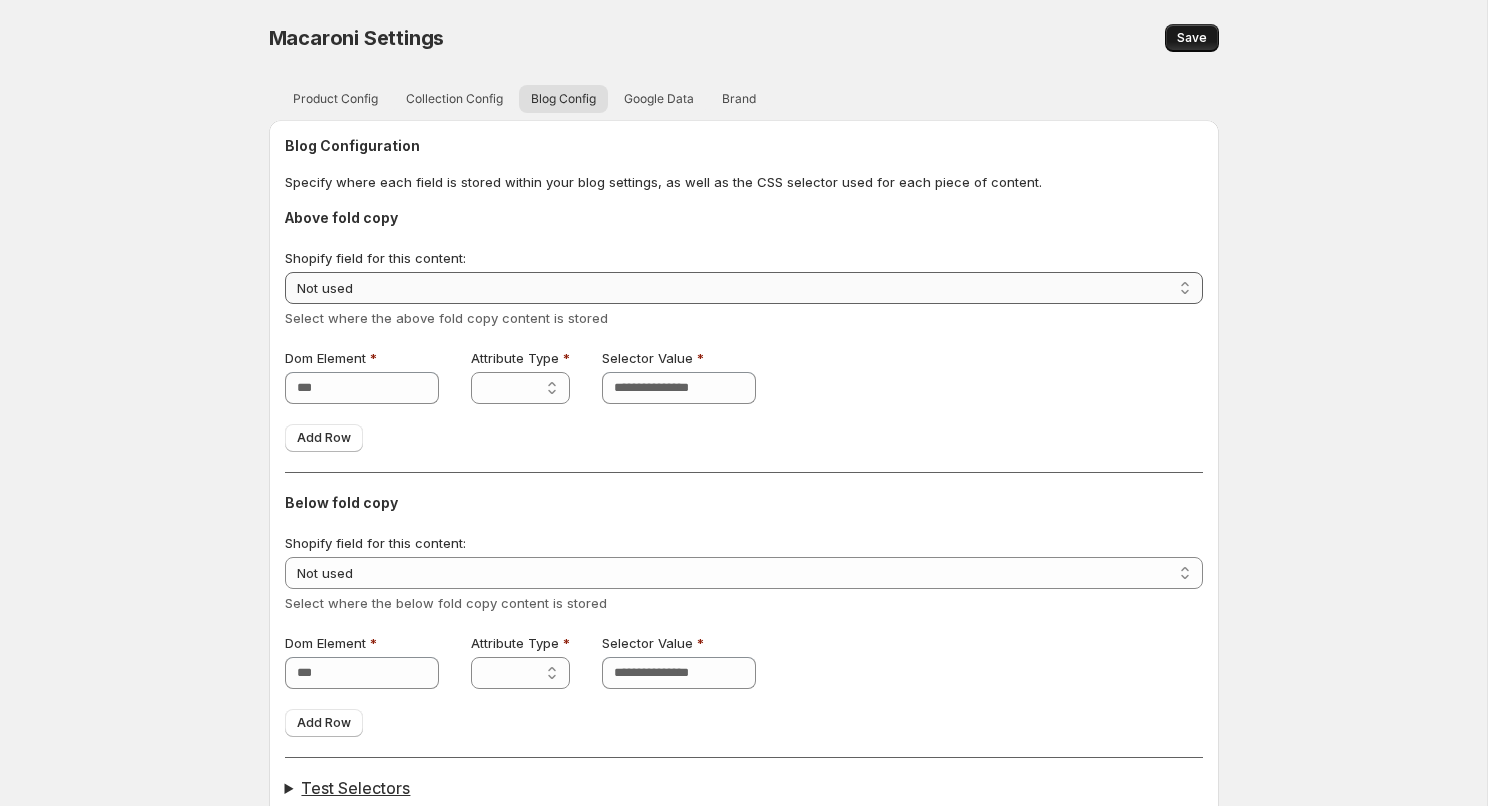 select on "**********" 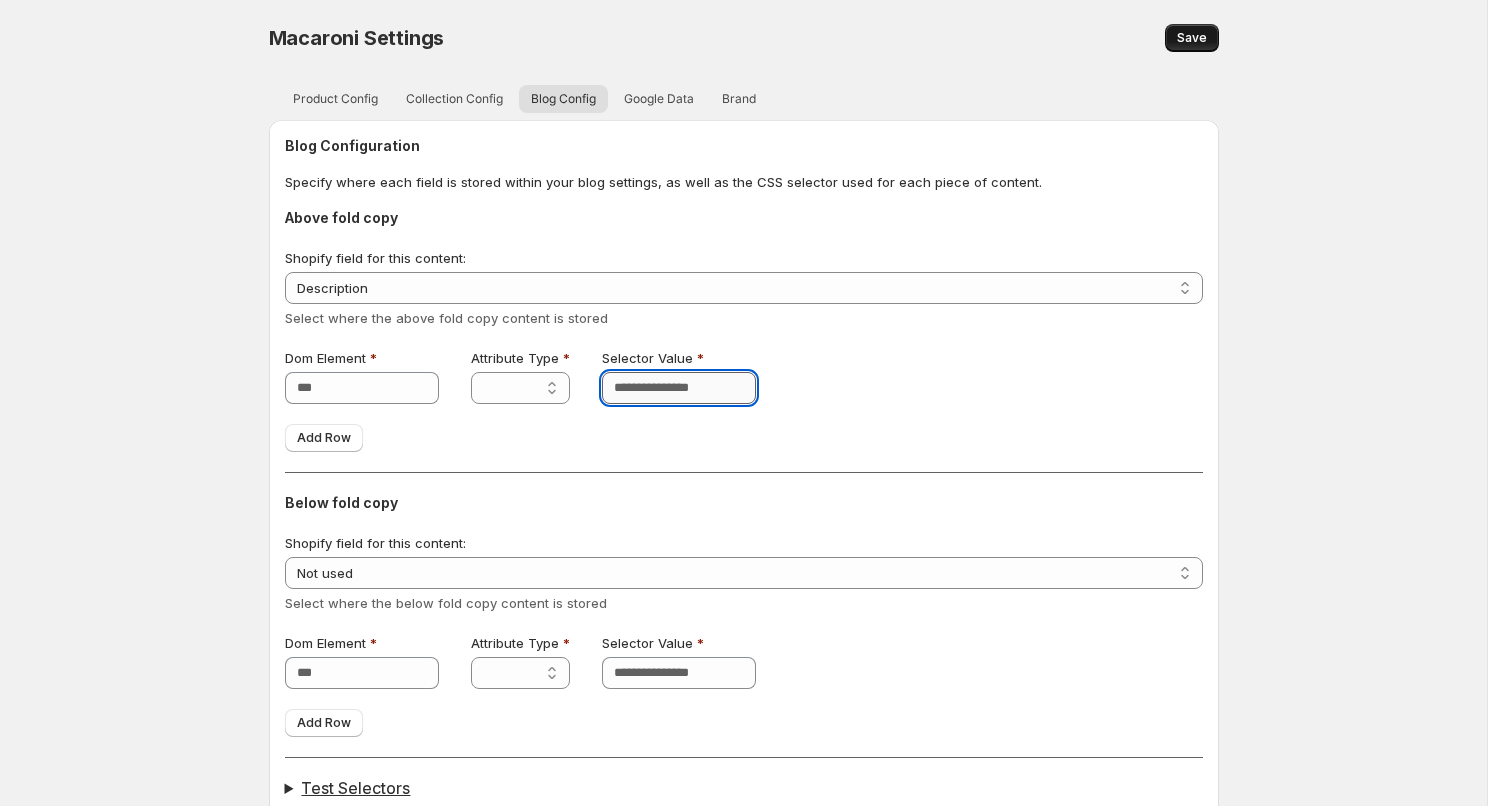 click on "Selector Value" at bounding box center [679, 388] 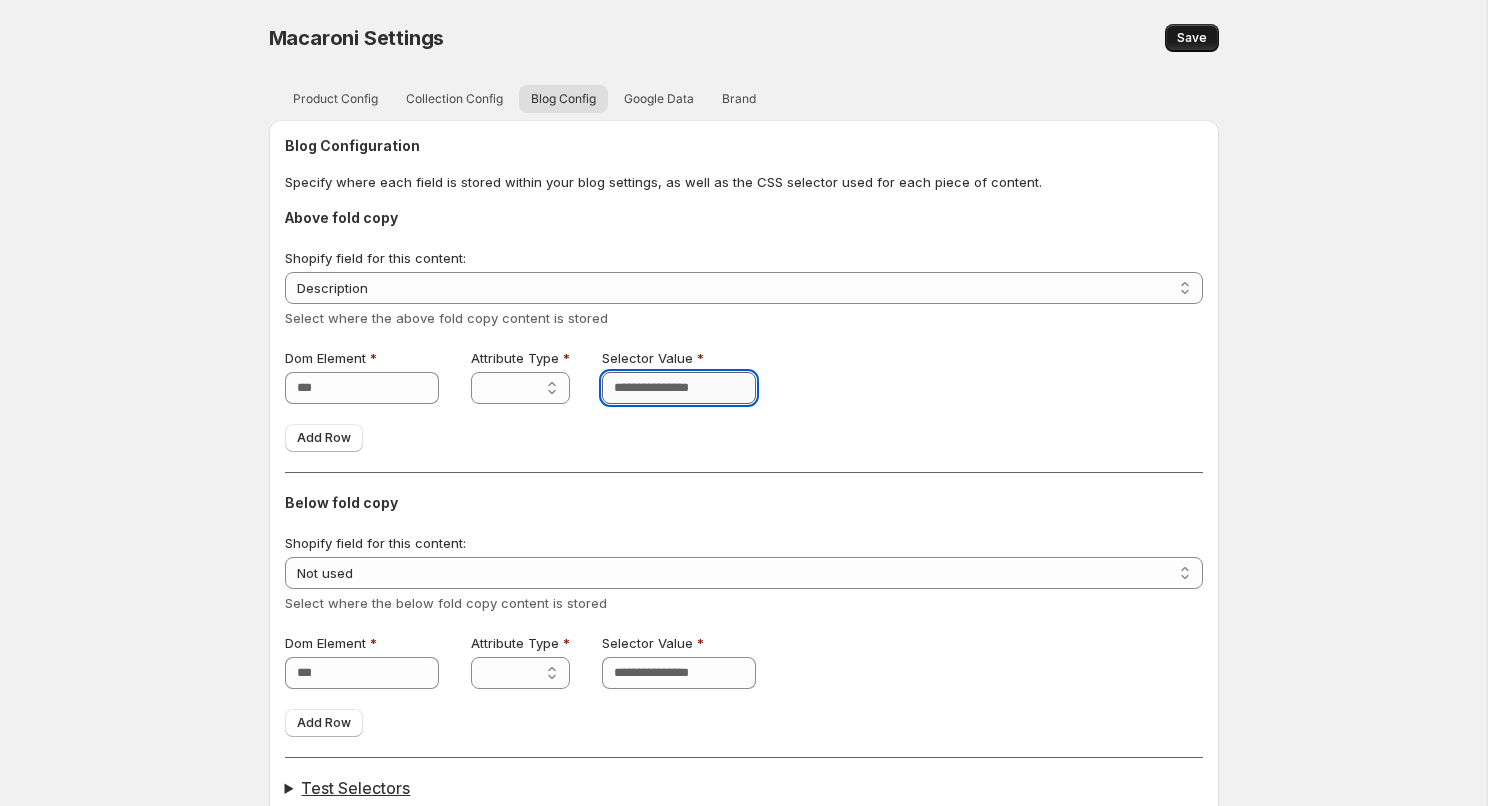 paste on "**********" 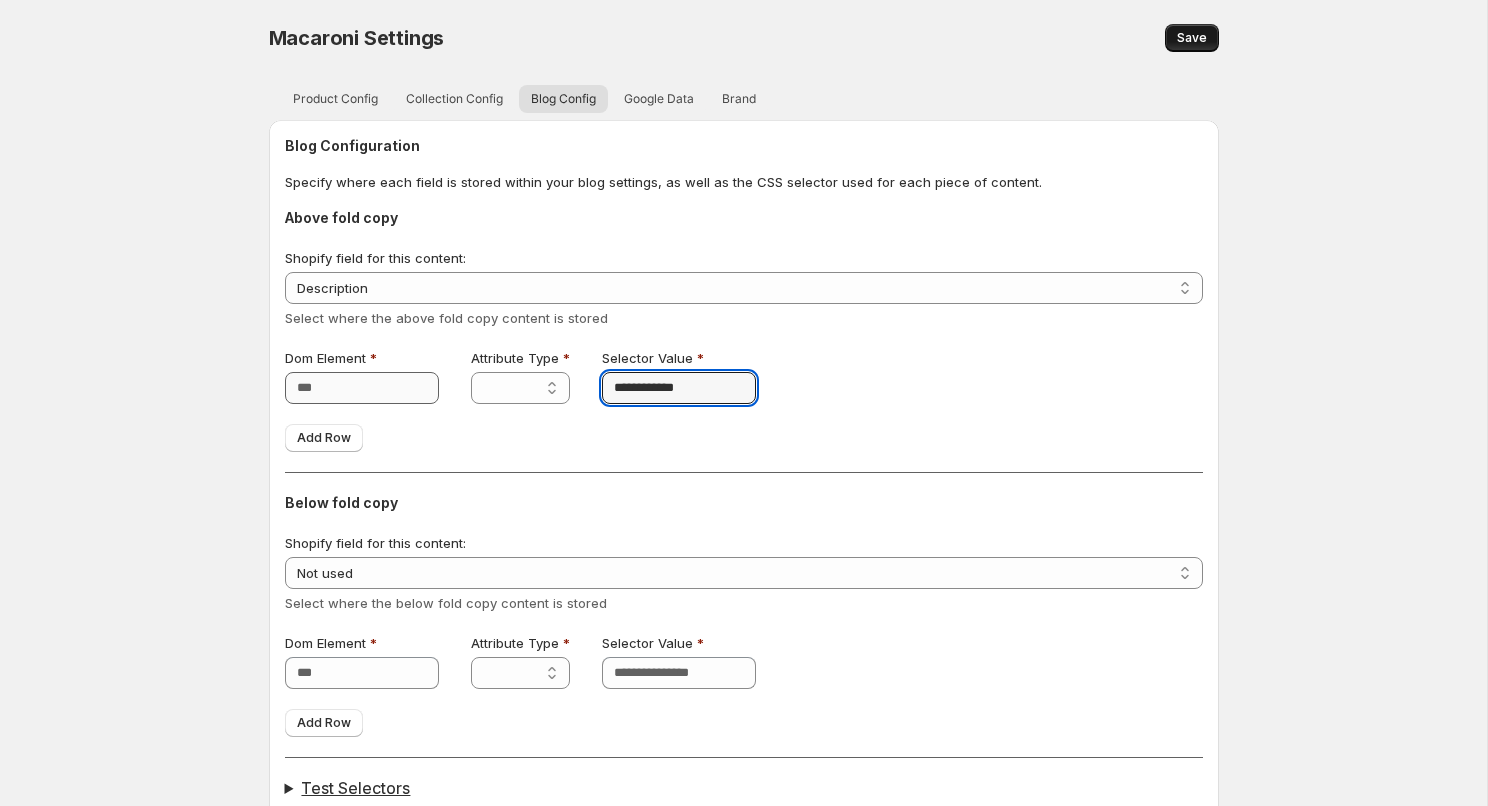 type on "**********" 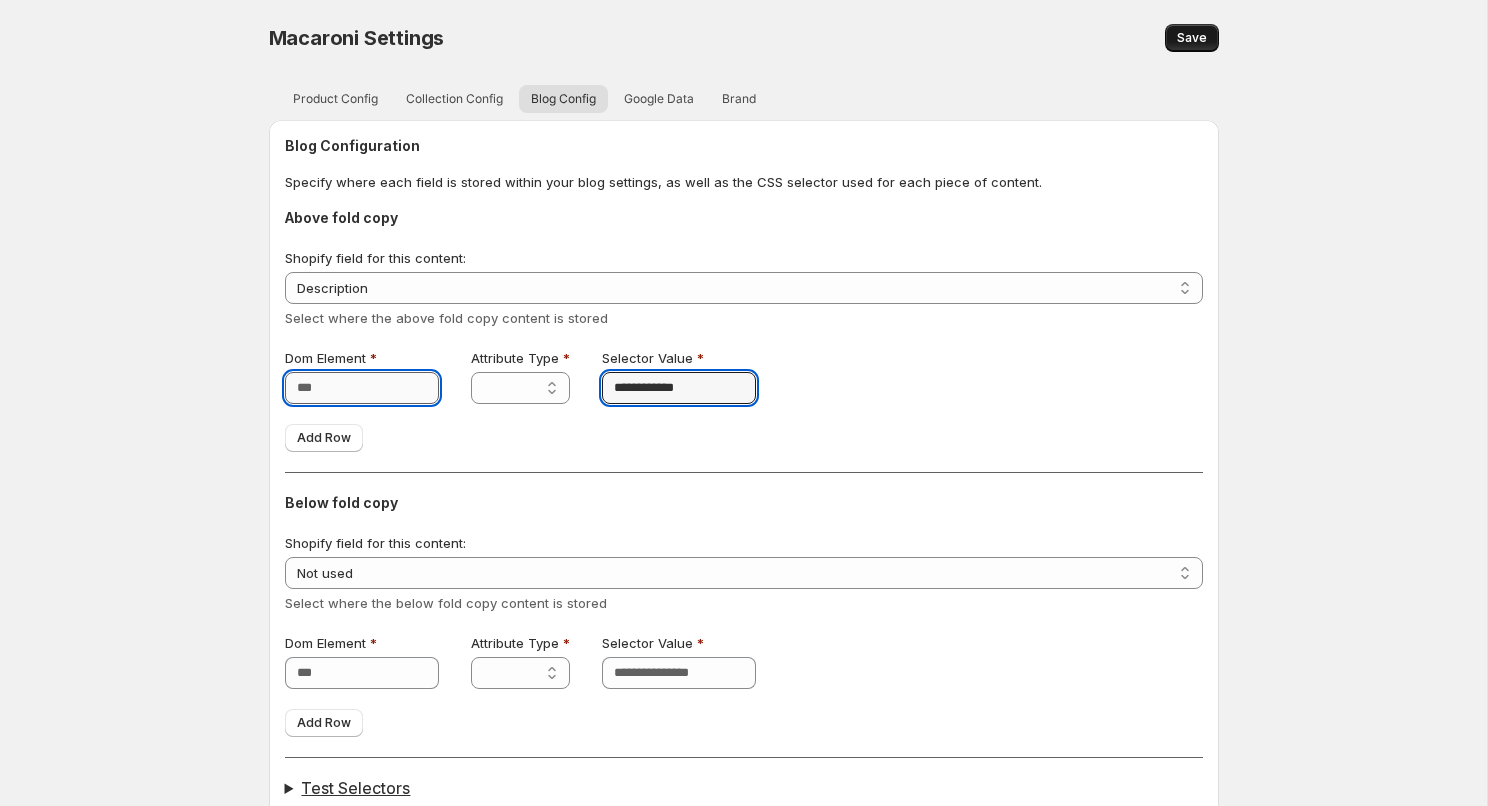 click on "Dom Element" at bounding box center [362, 388] 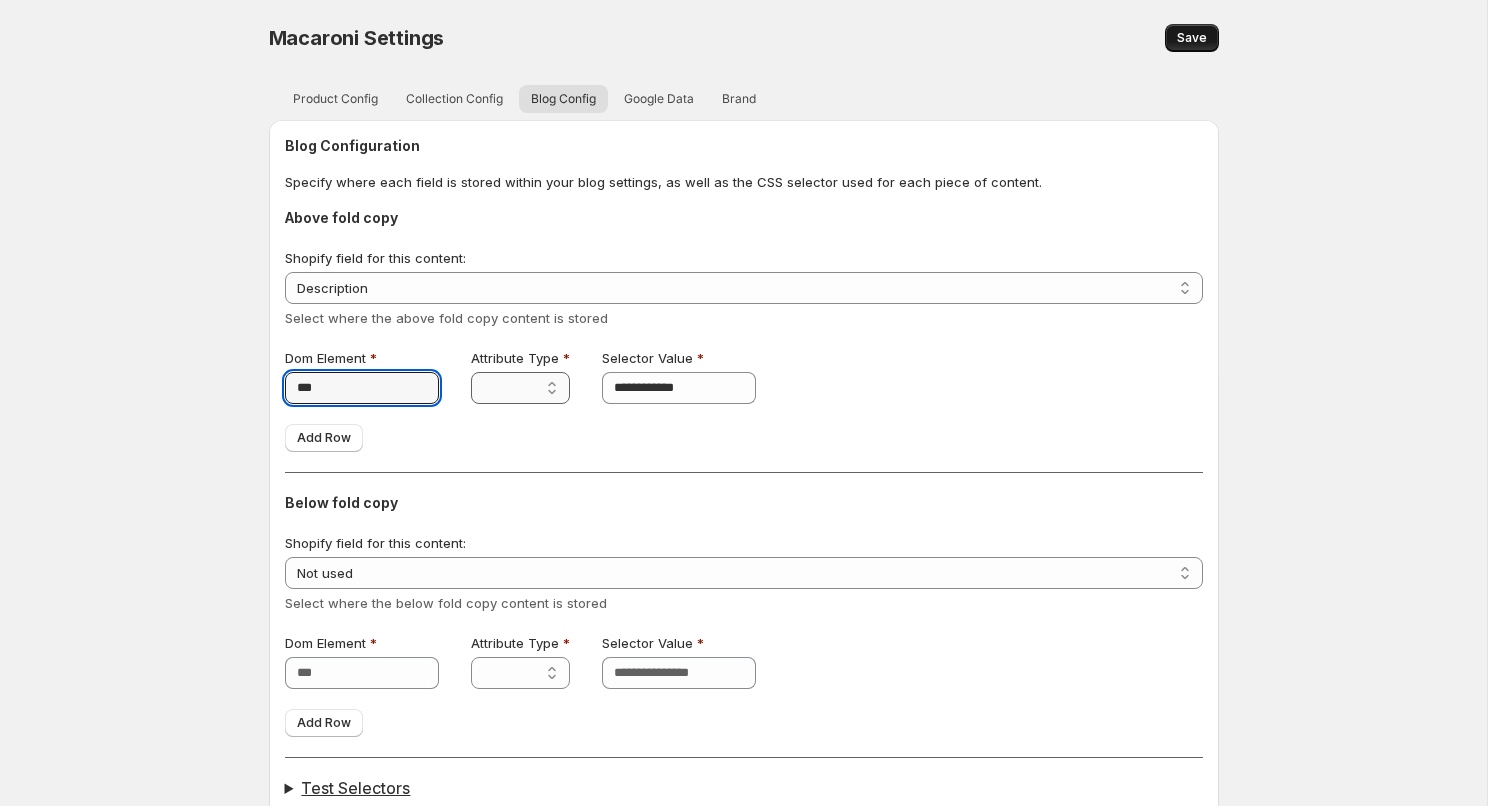 type on "***" 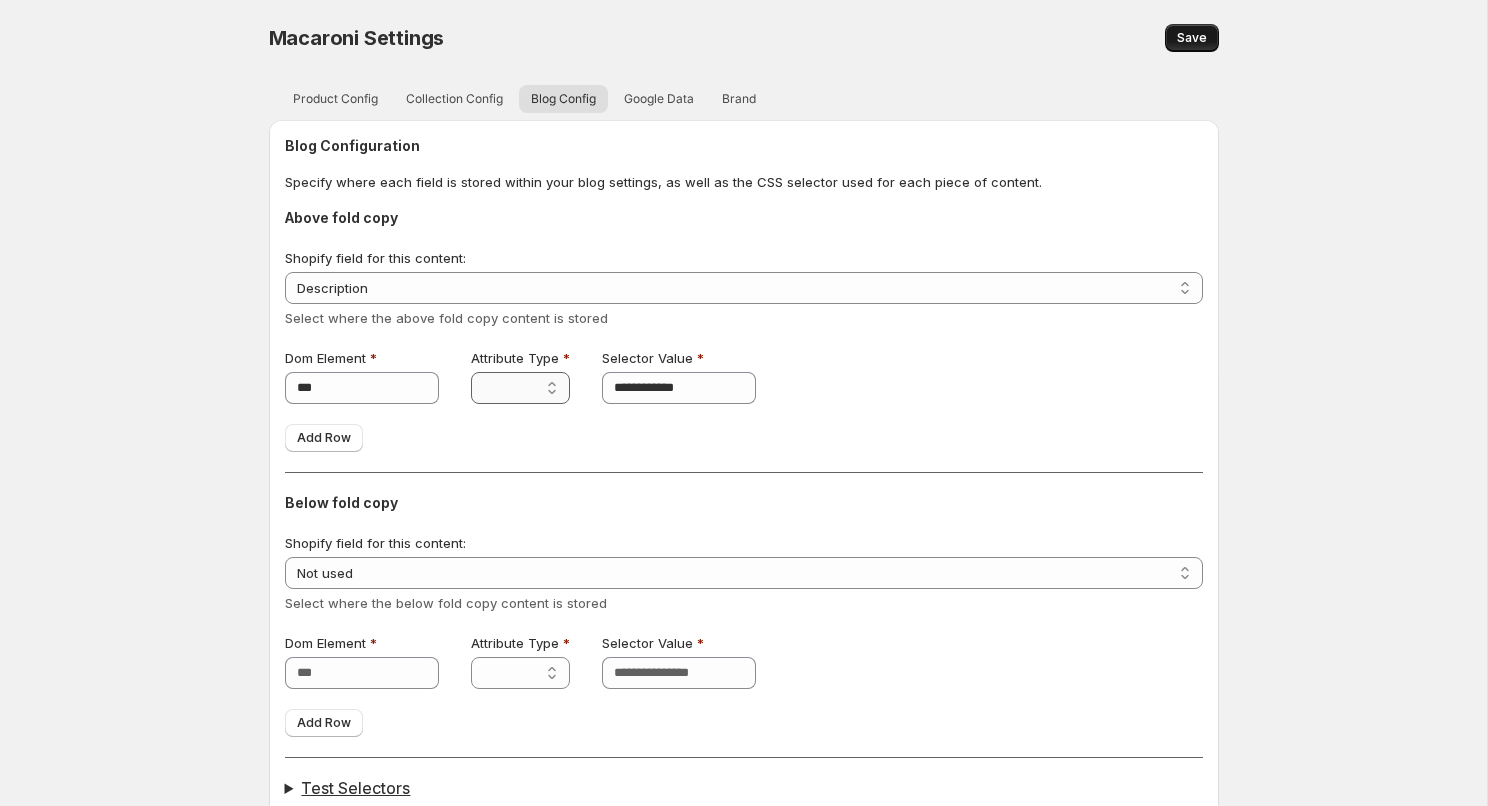 select on "*****" 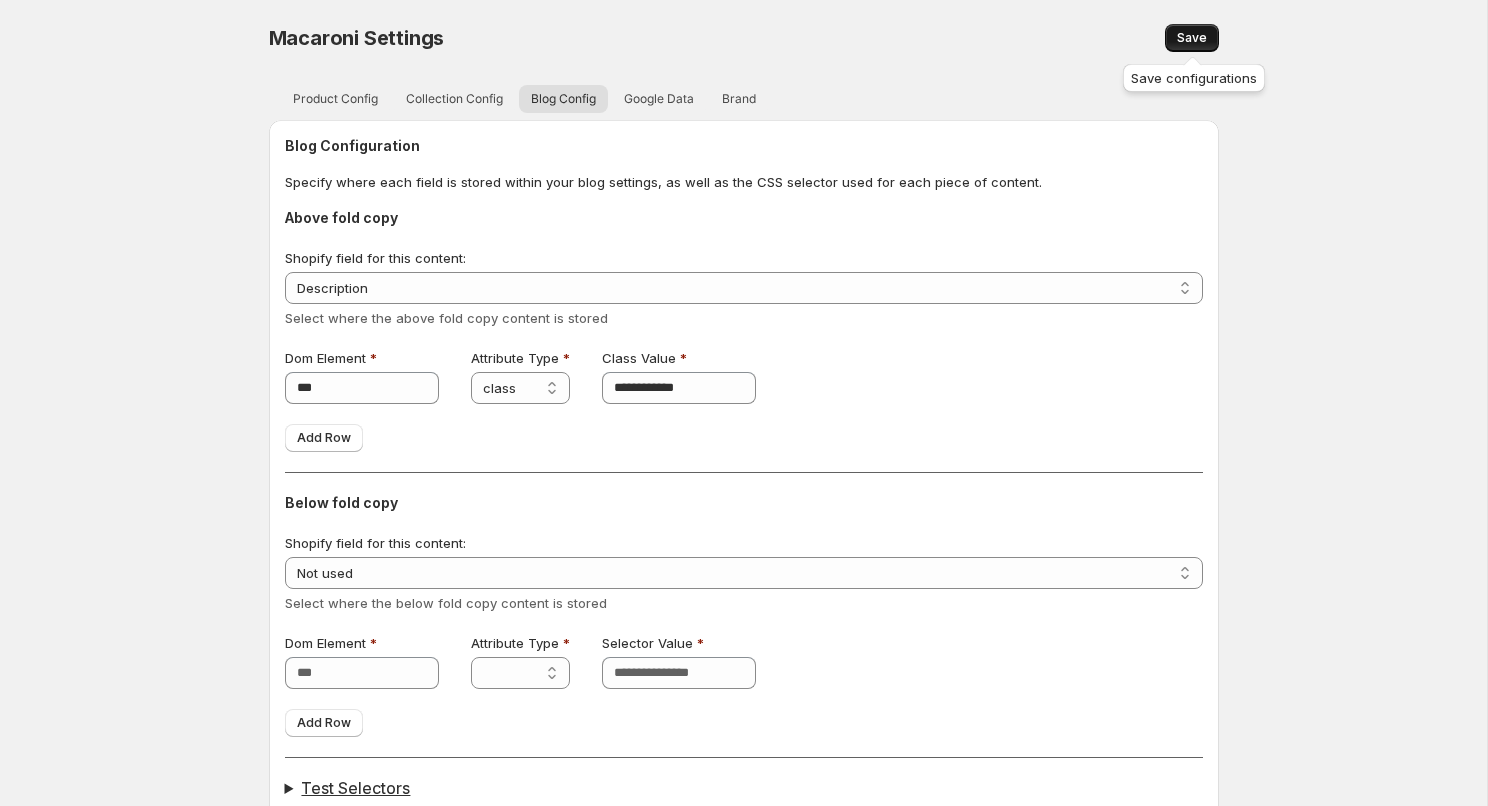 click on "Save" at bounding box center [1192, 38] 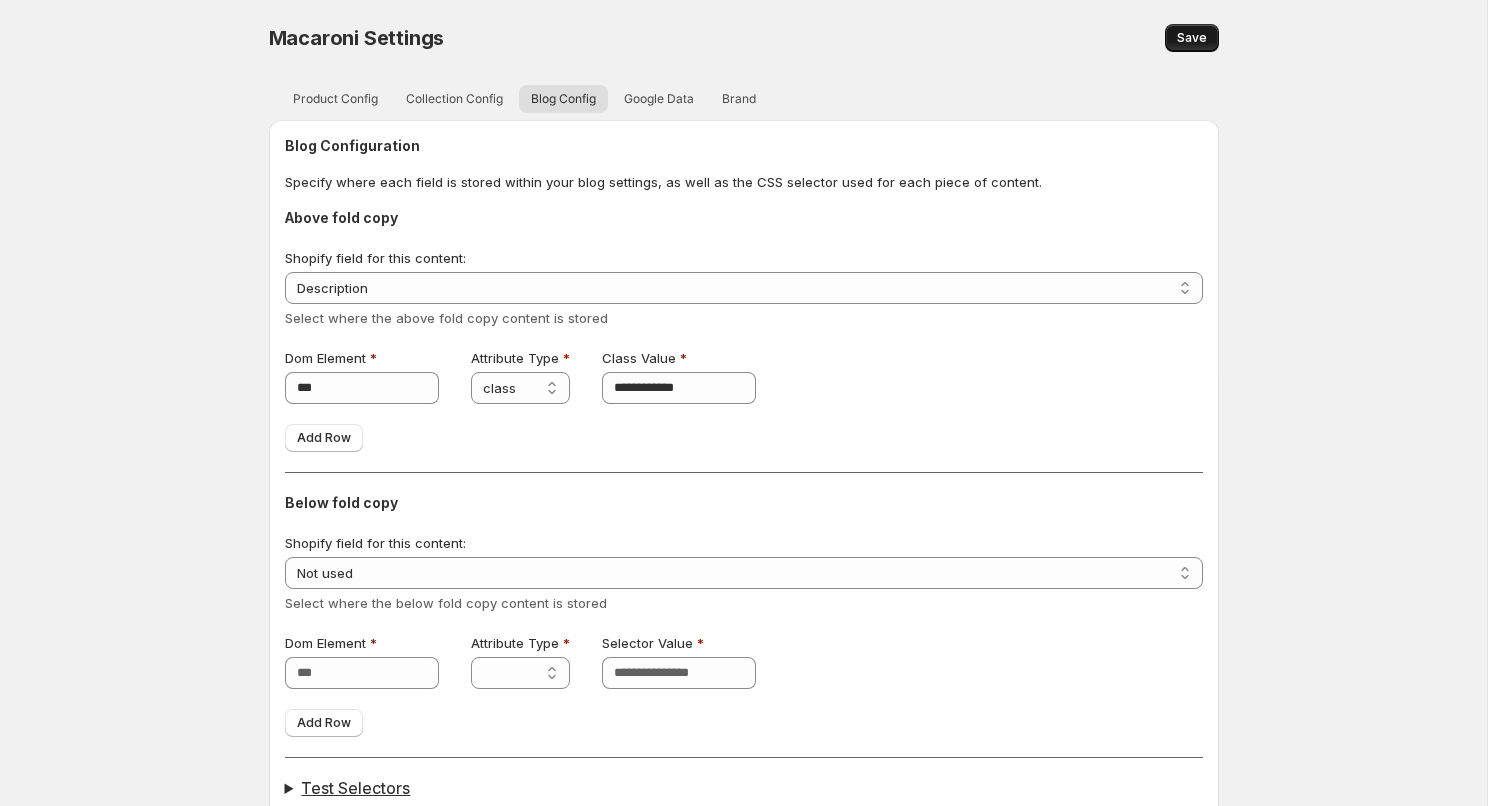 scroll, scrollTop: 18, scrollLeft: 0, axis: vertical 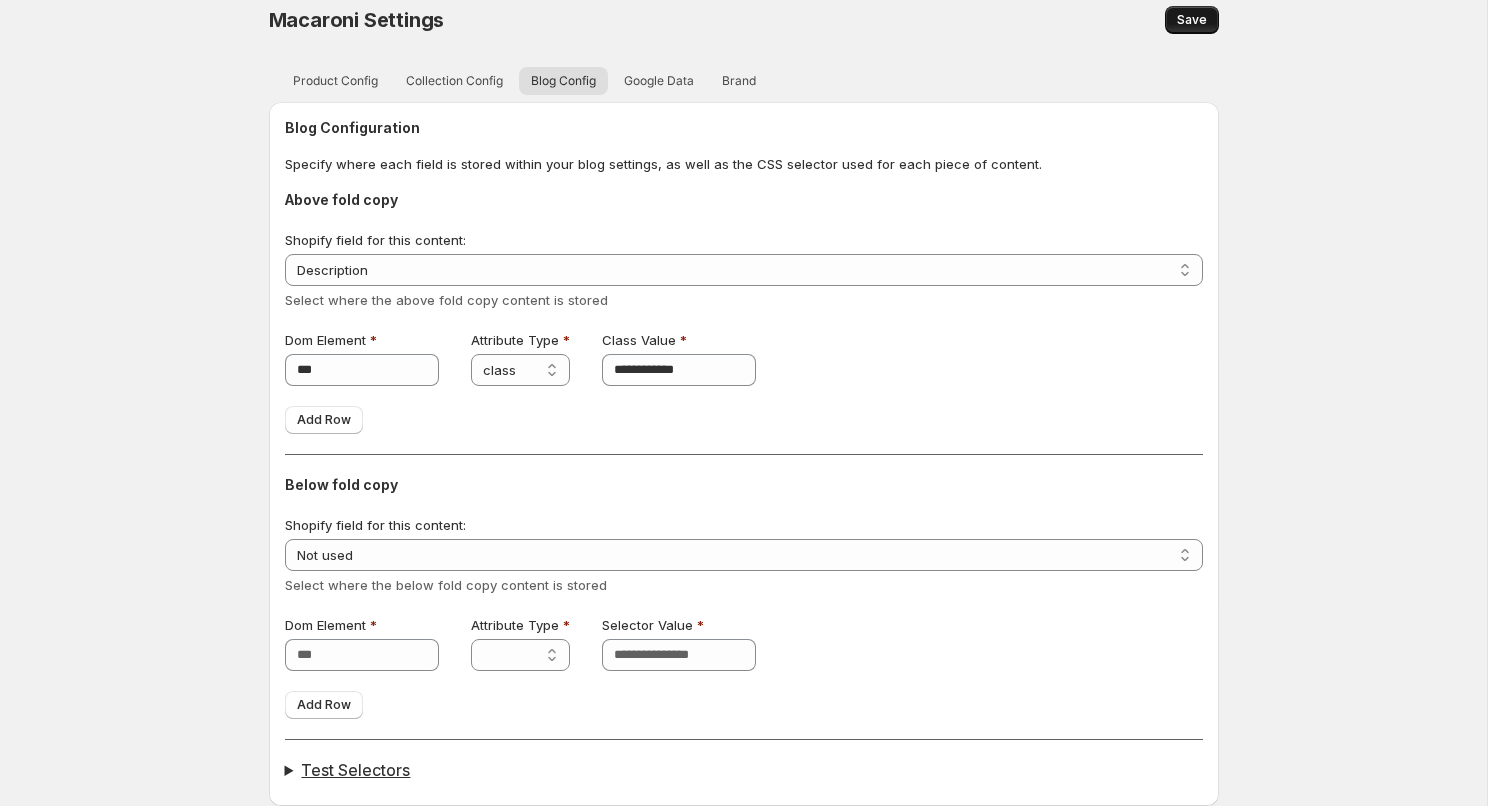 click on "Test Selectors" at bounding box center [744, 770] 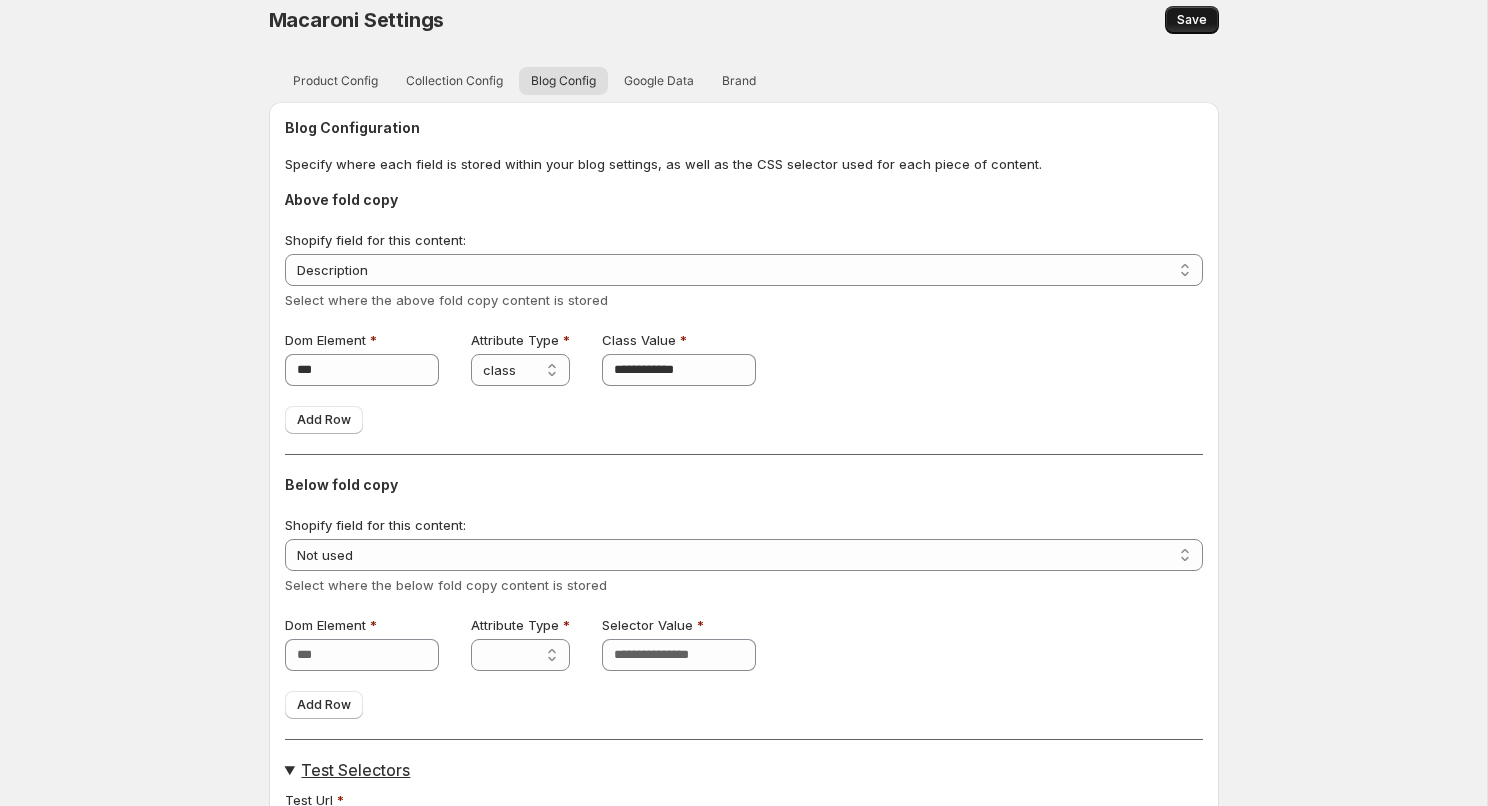 scroll, scrollTop: 74, scrollLeft: 0, axis: vertical 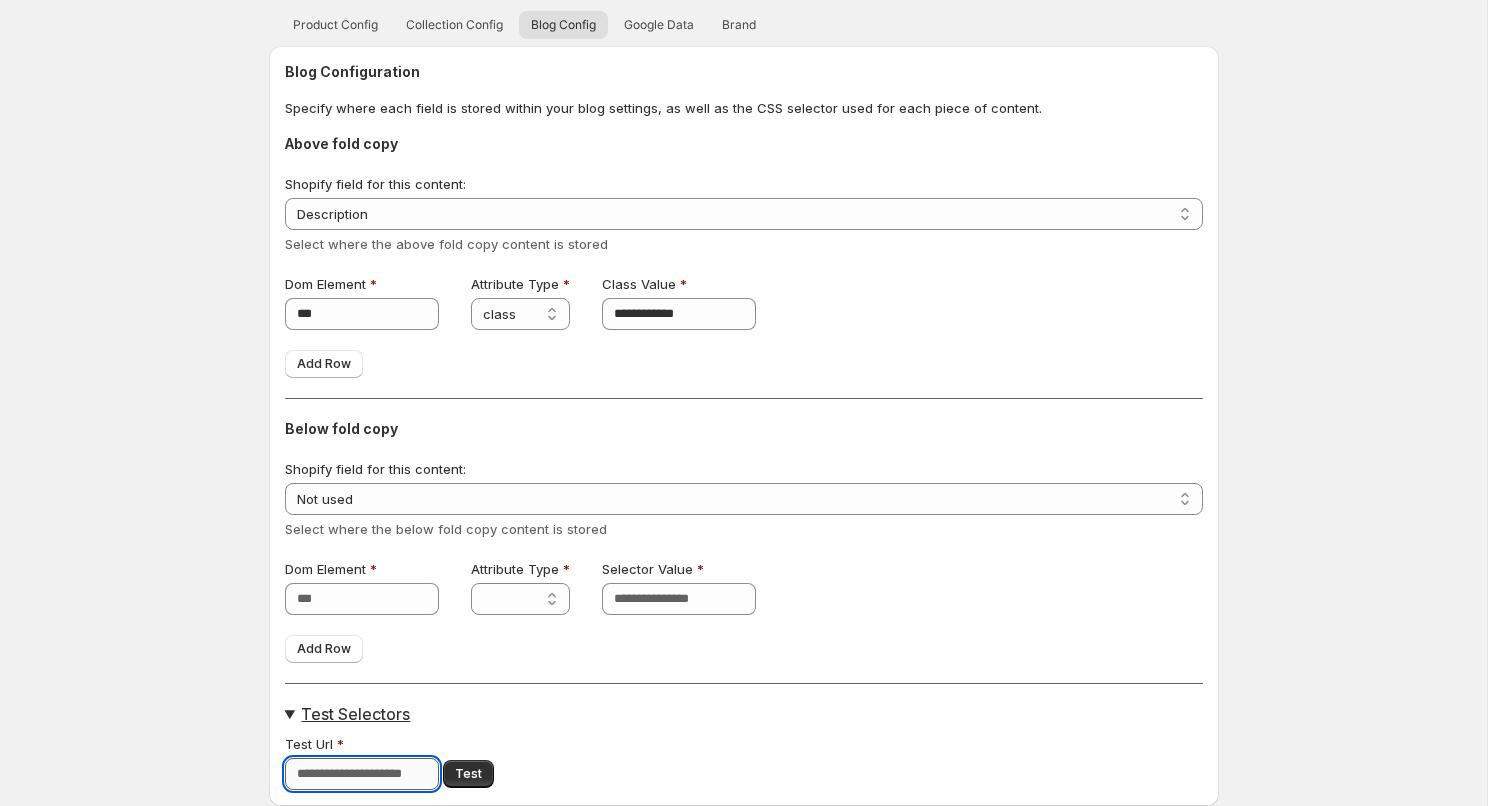 click on "Test Url" at bounding box center (362, 774) 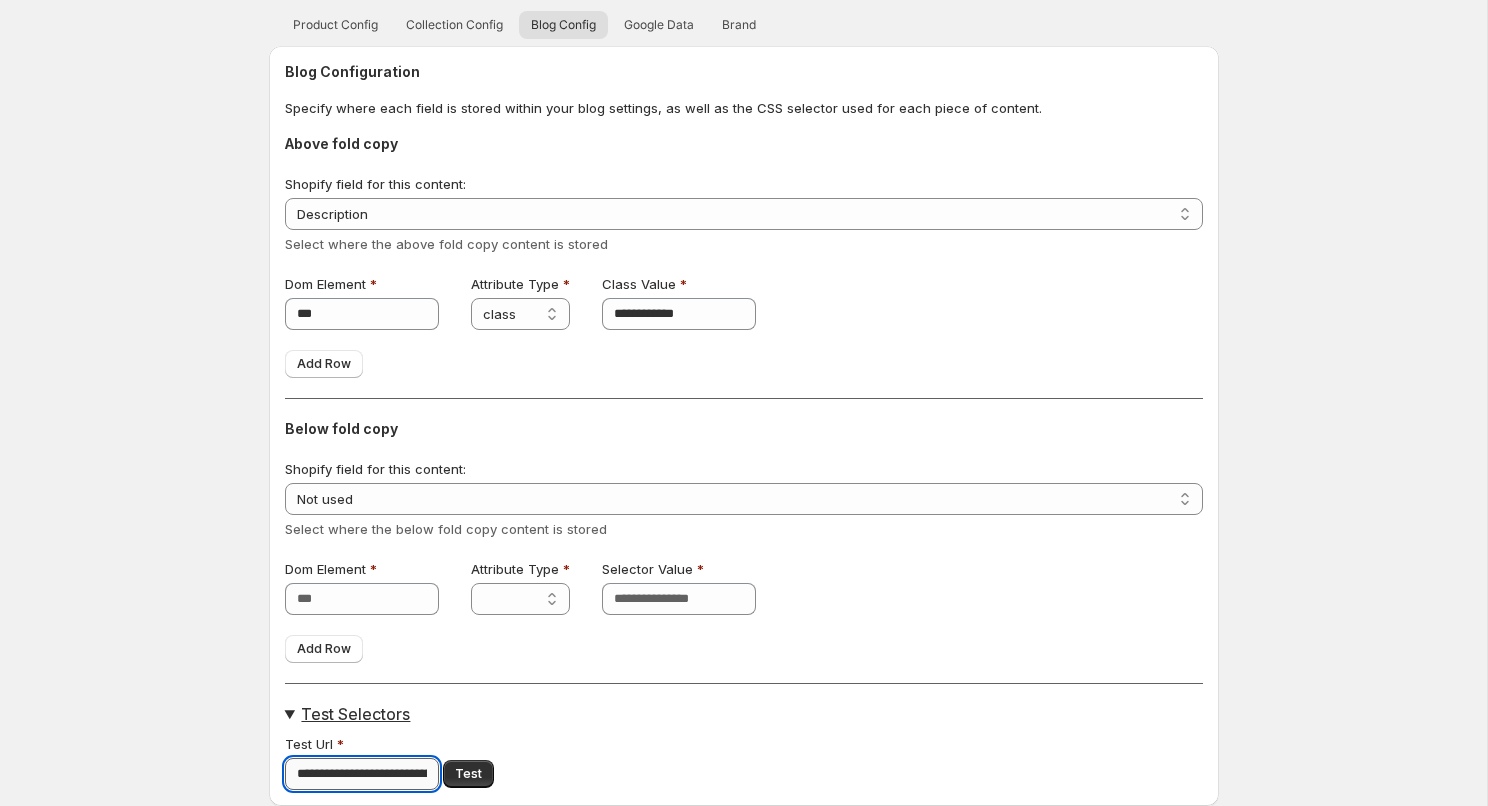 scroll, scrollTop: 0, scrollLeft: 565, axis: horizontal 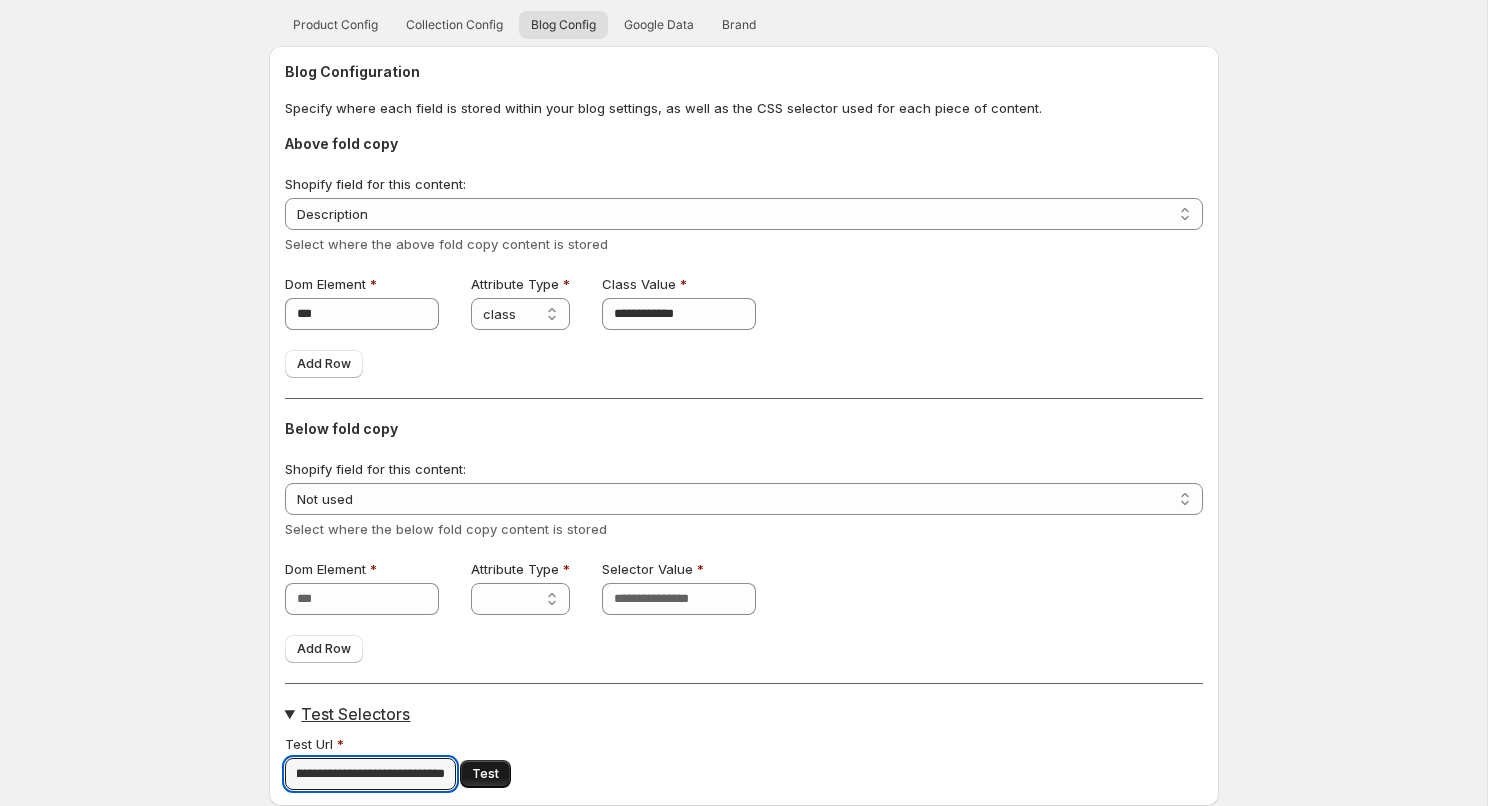 type on "**********" 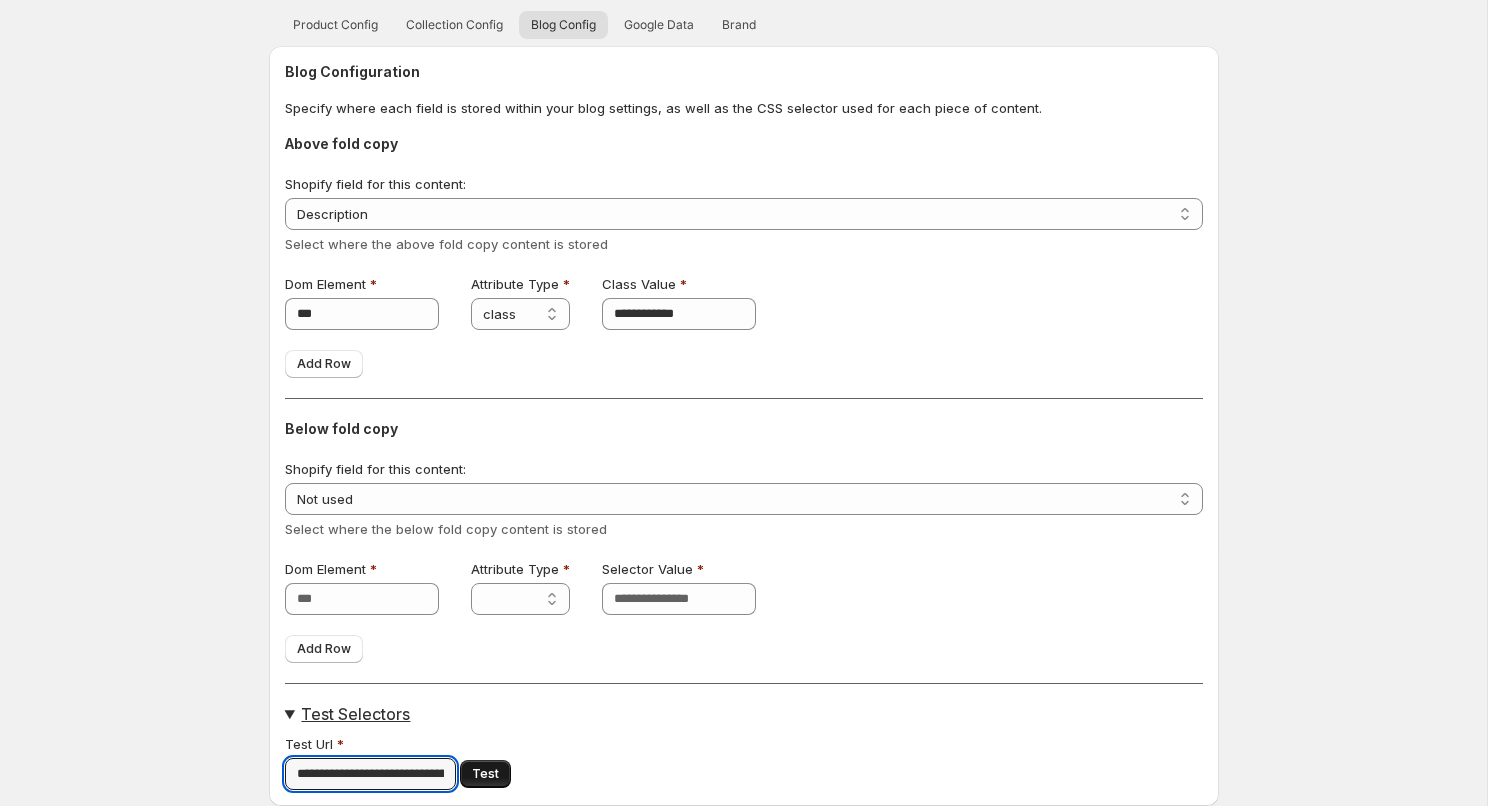 click on "Test" at bounding box center [485, 774] 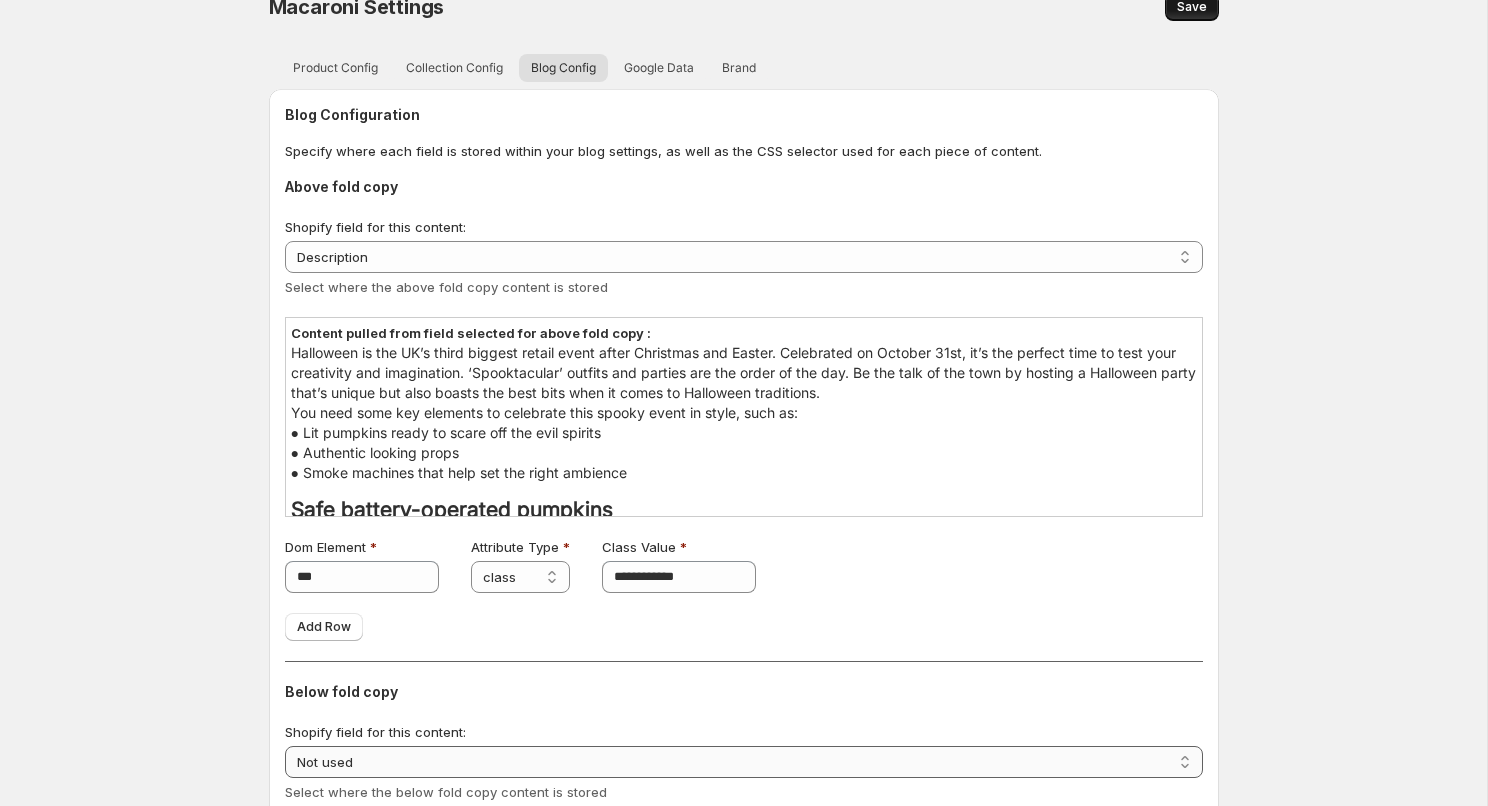 scroll, scrollTop: 0, scrollLeft: 0, axis: both 